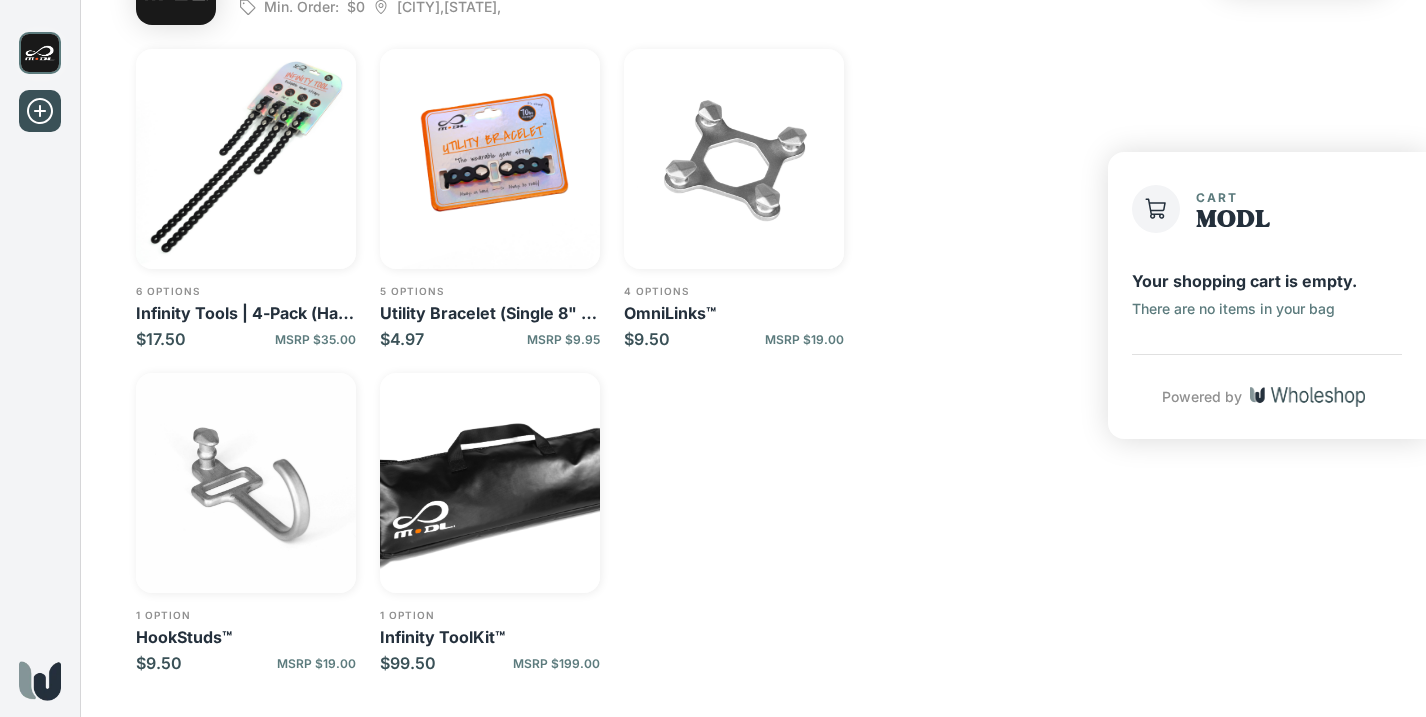 scroll, scrollTop: 0, scrollLeft: 0, axis: both 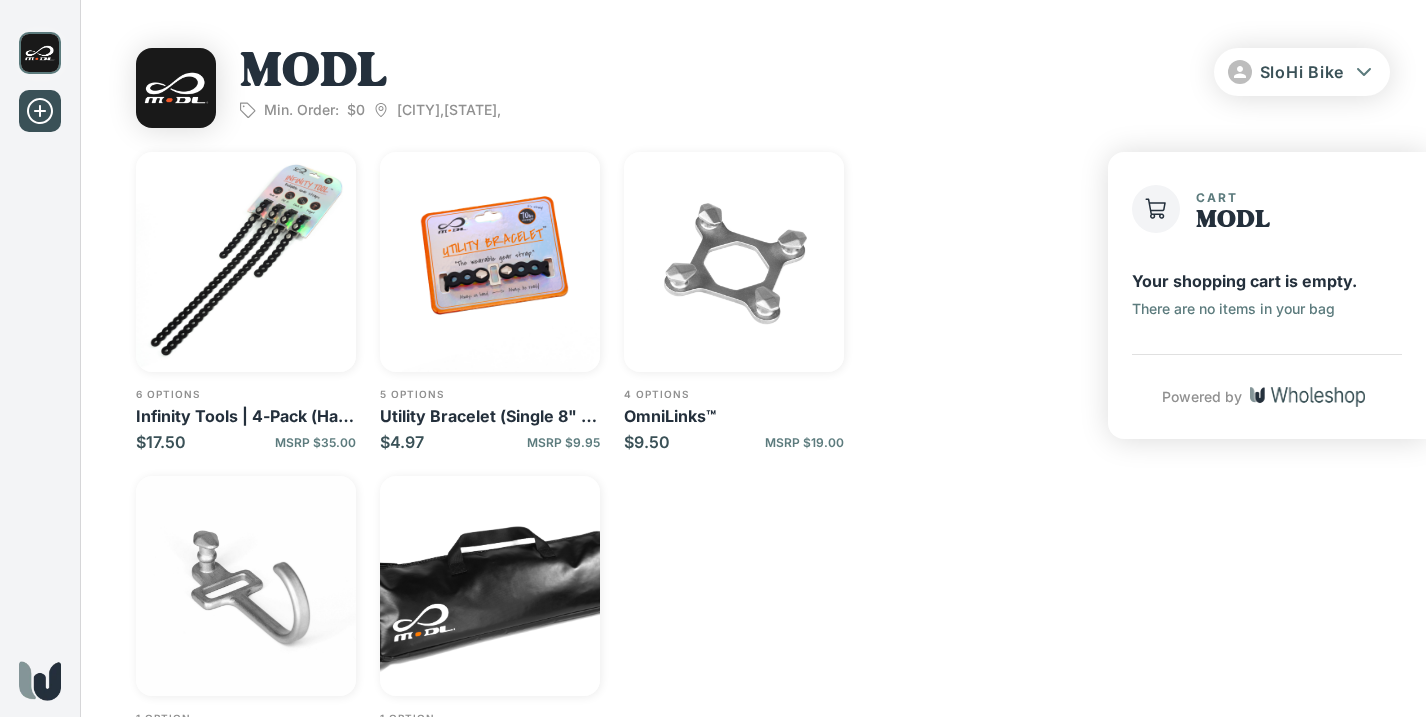 click at bounding box center [246, 262] 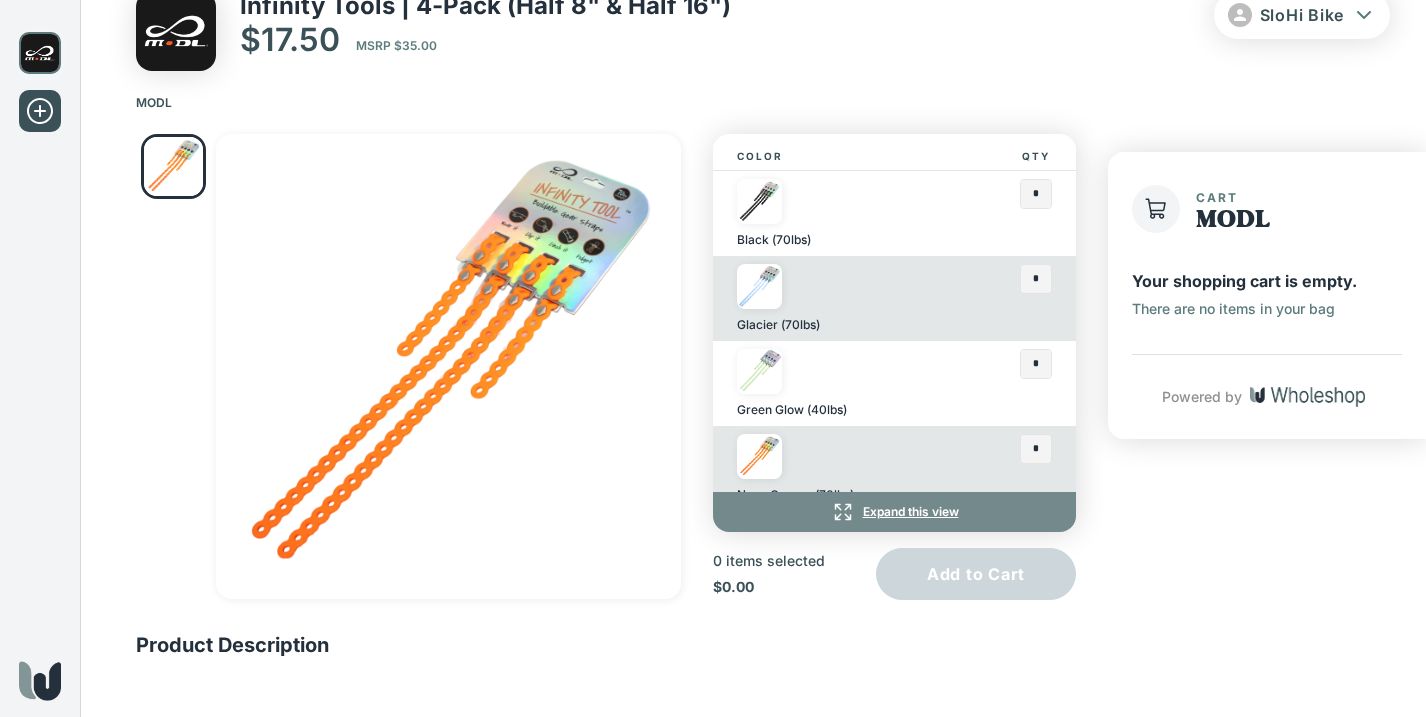 scroll, scrollTop: 69, scrollLeft: 0, axis: vertical 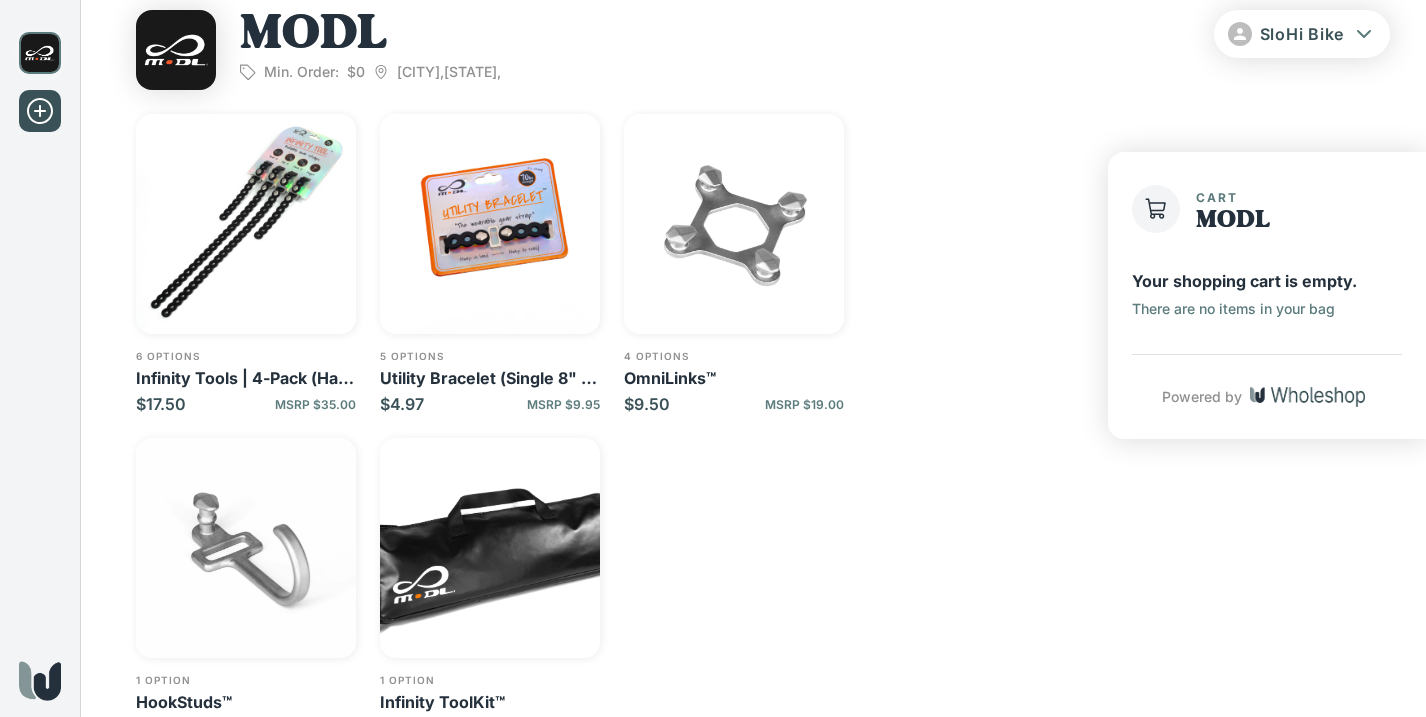 click at bounding box center [246, 224] 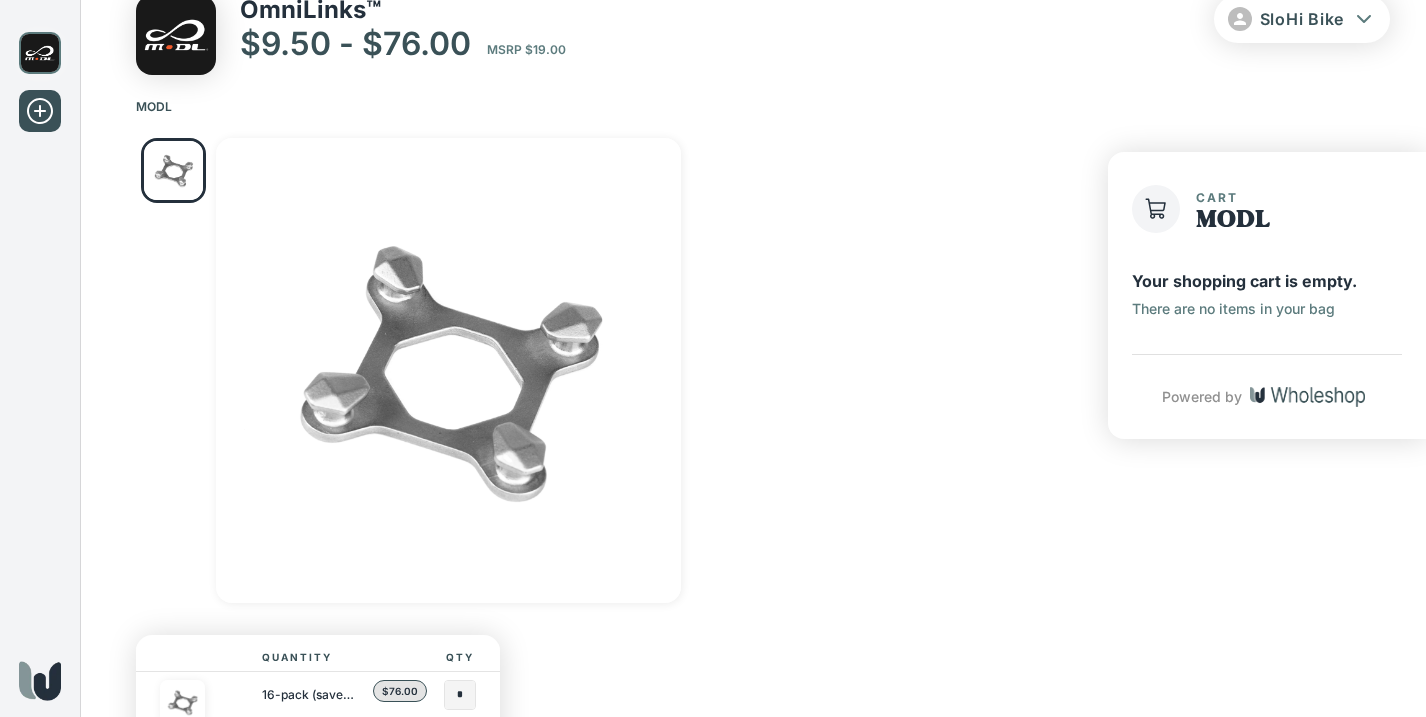scroll, scrollTop: 0, scrollLeft: 0, axis: both 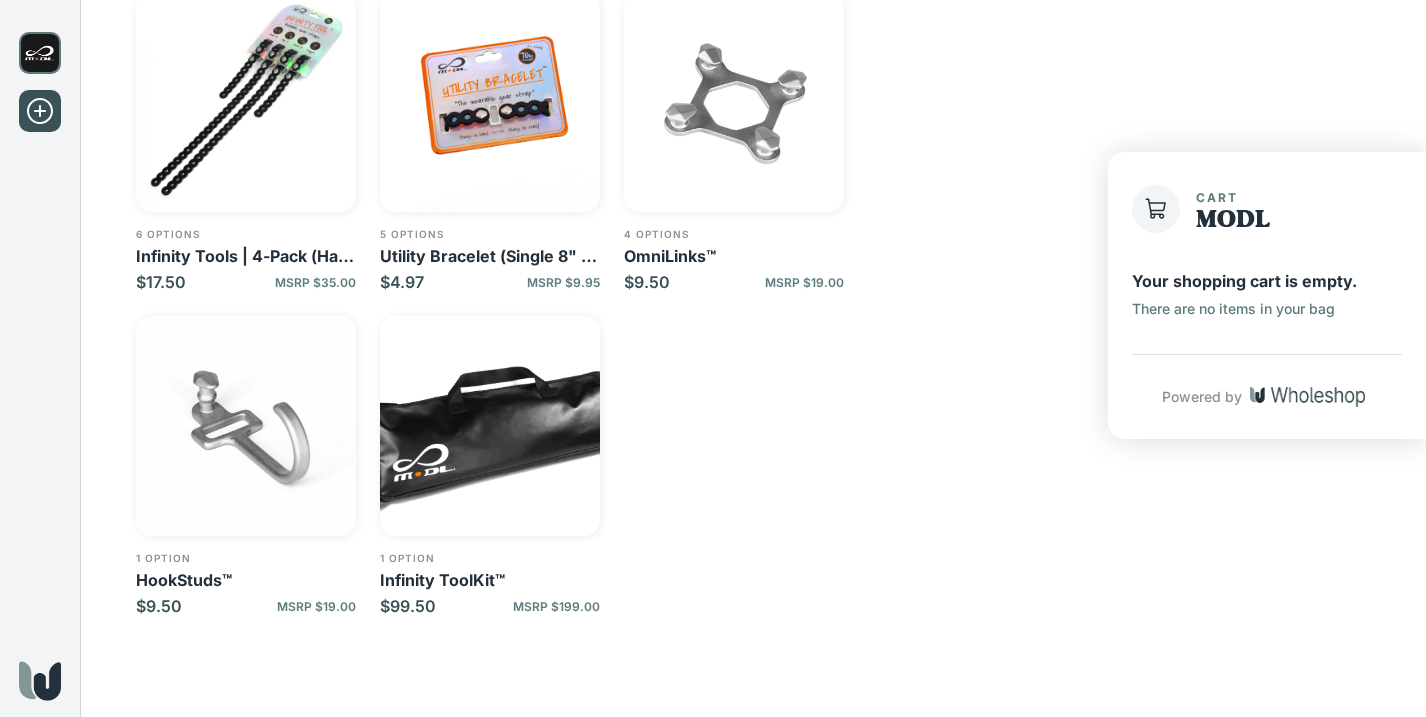 click at bounding box center [246, 102] 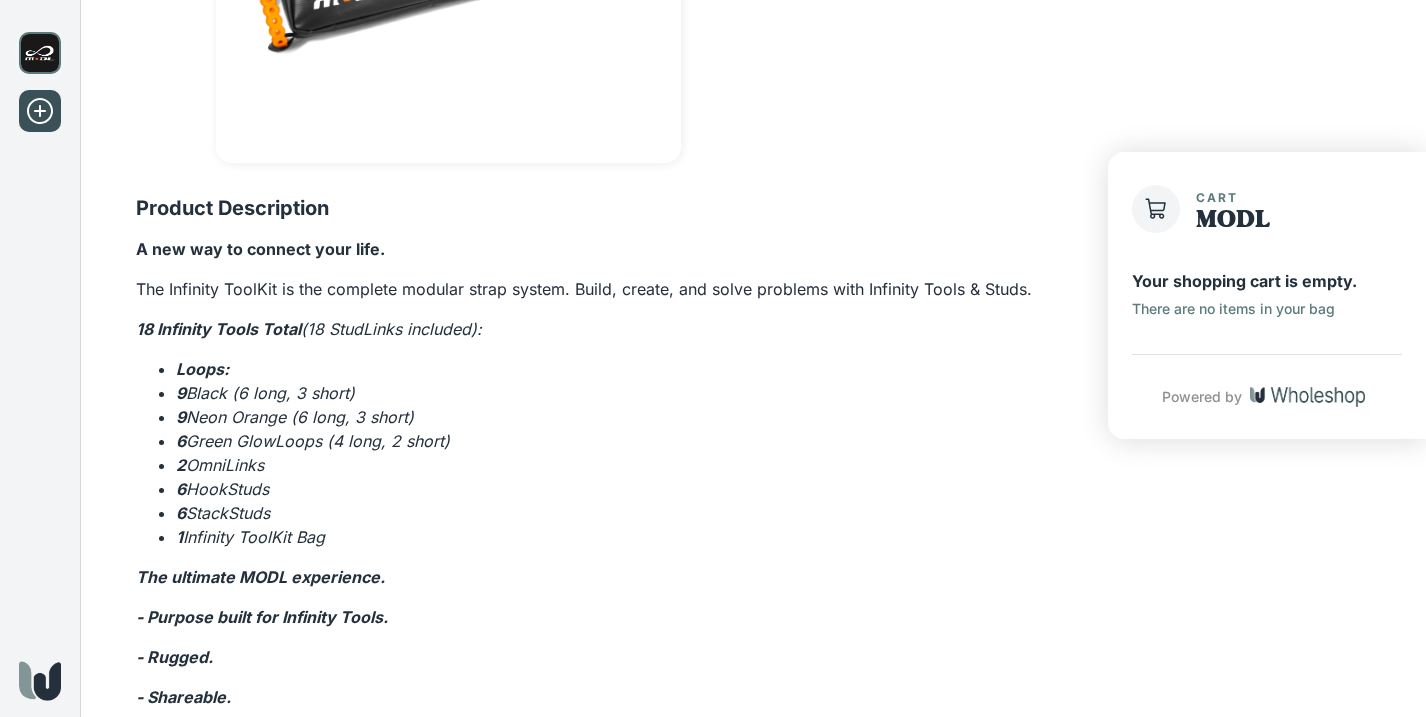 scroll, scrollTop: 491, scrollLeft: 0, axis: vertical 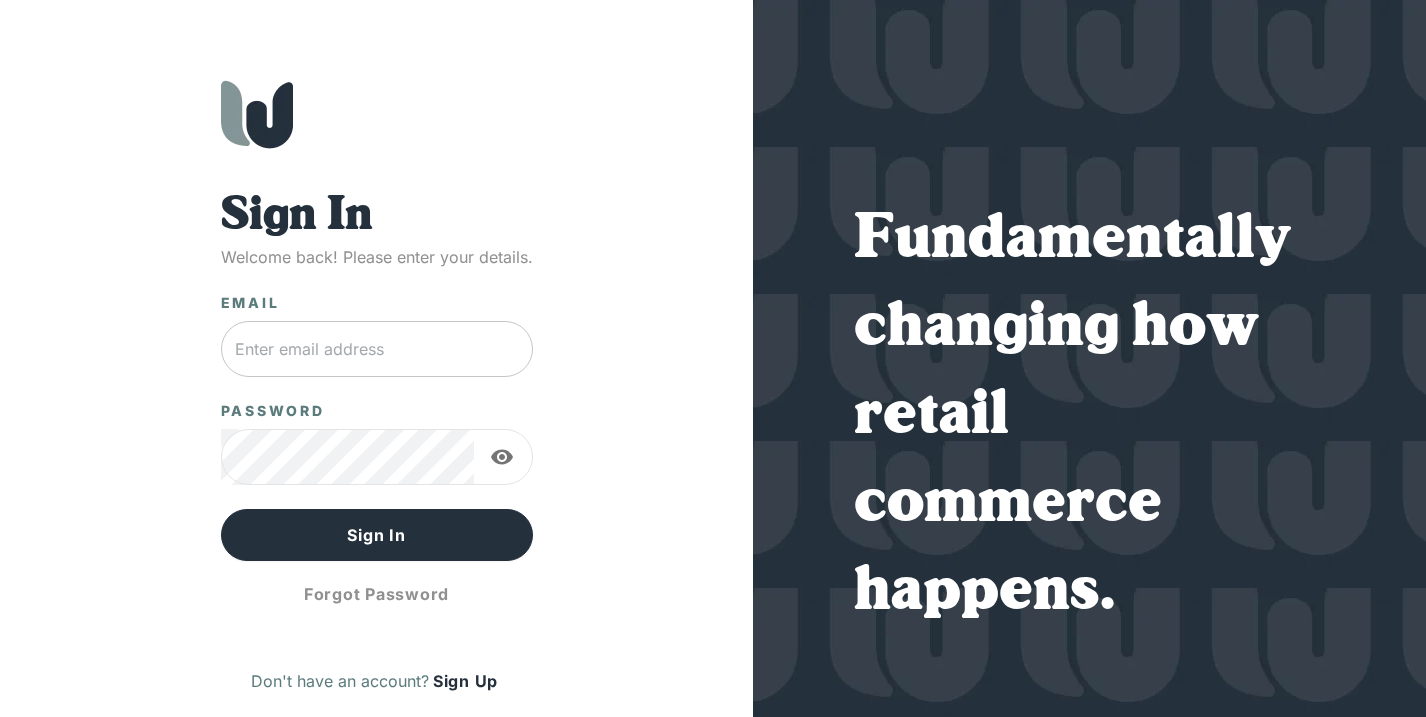 click at bounding box center (377, 349) 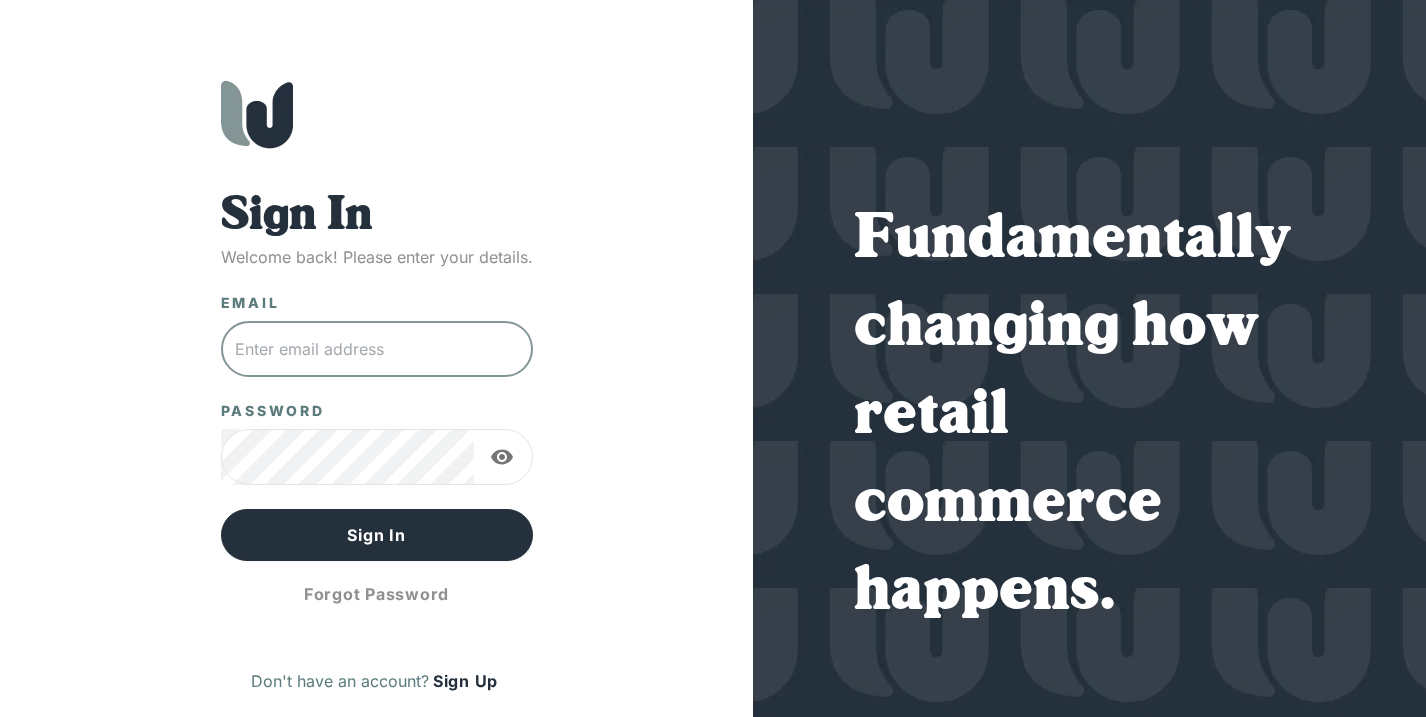 type on "[EMAIL]" 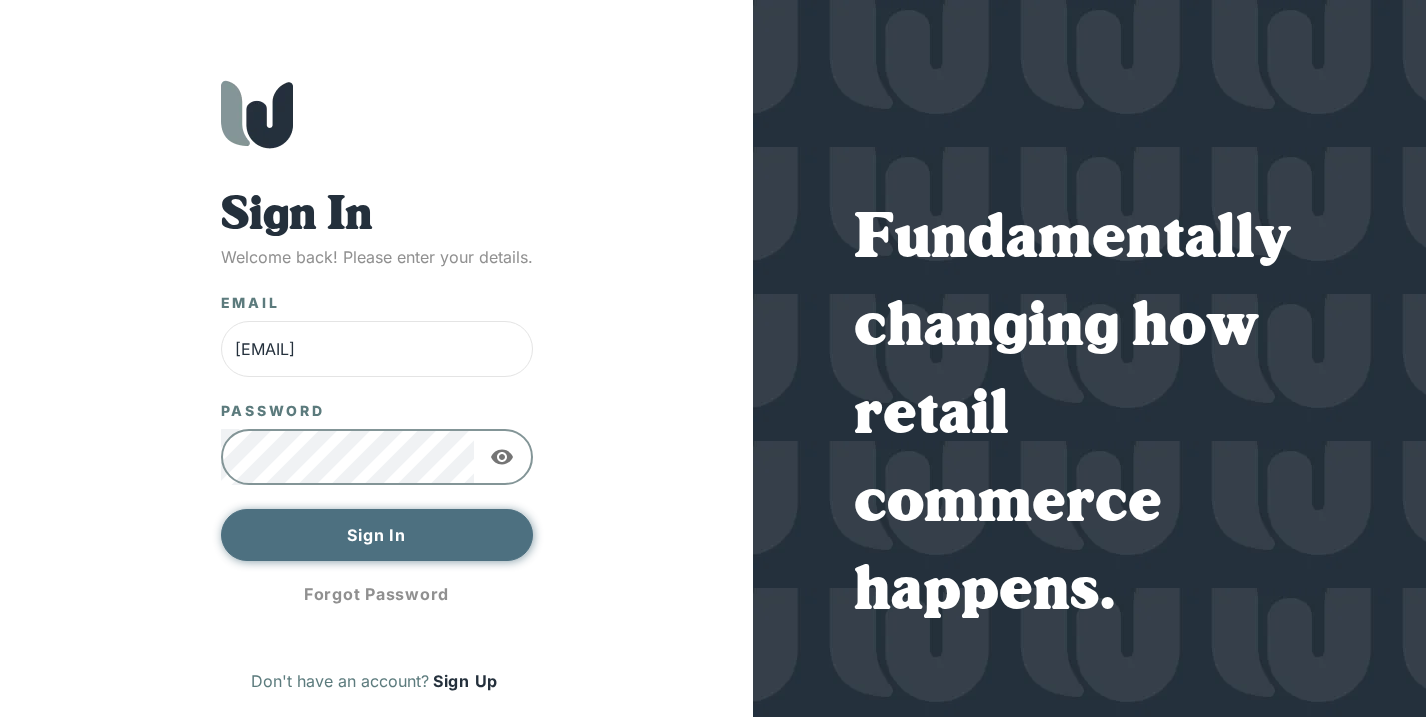 click on "Sign In" at bounding box center (377, 535) 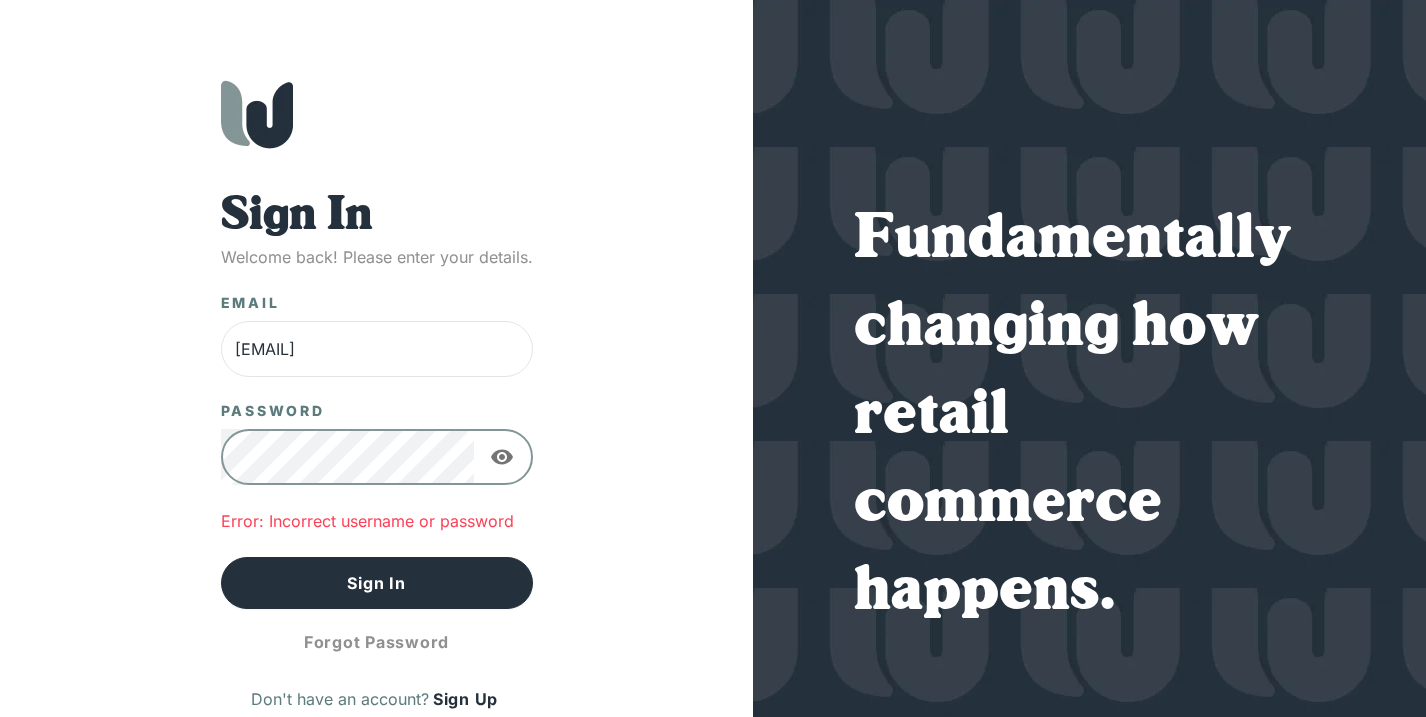 click on "Sign In" at bounding box center (377, 583) 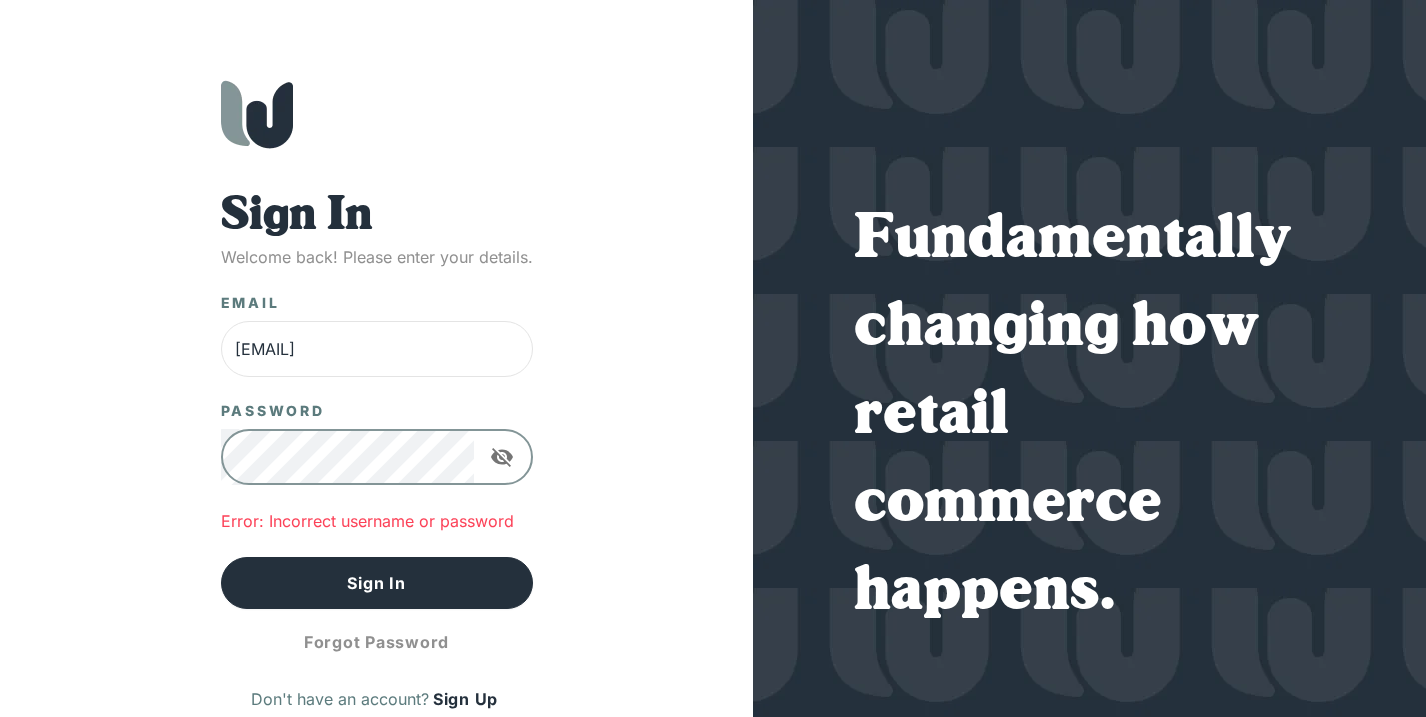 click on "Sign In Welcome back! Please enter your details. Email [EMAIL] ​ Password ​ Error: Incorrect username or password Sign In Forgot Password Don't have an account? Sign Up" at bounding box center [376, 398] 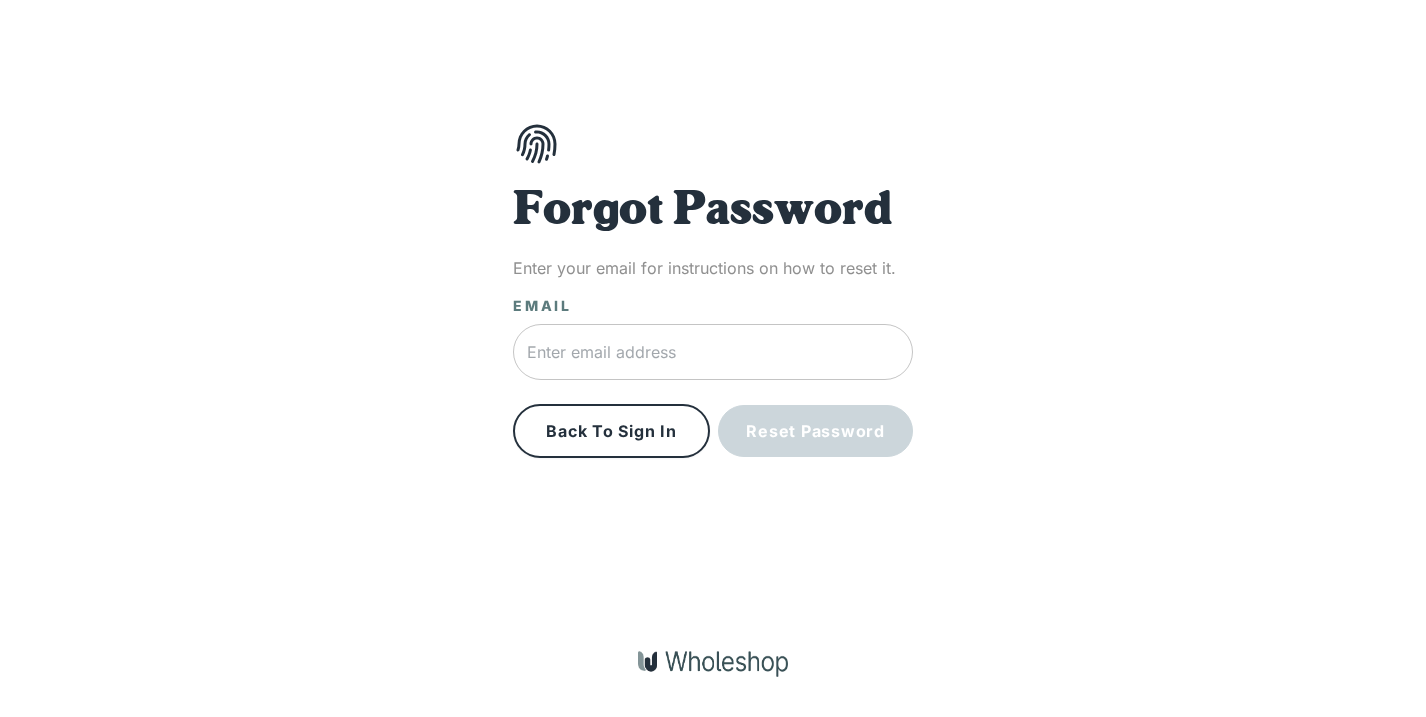 click at bounding box center (713, 352) 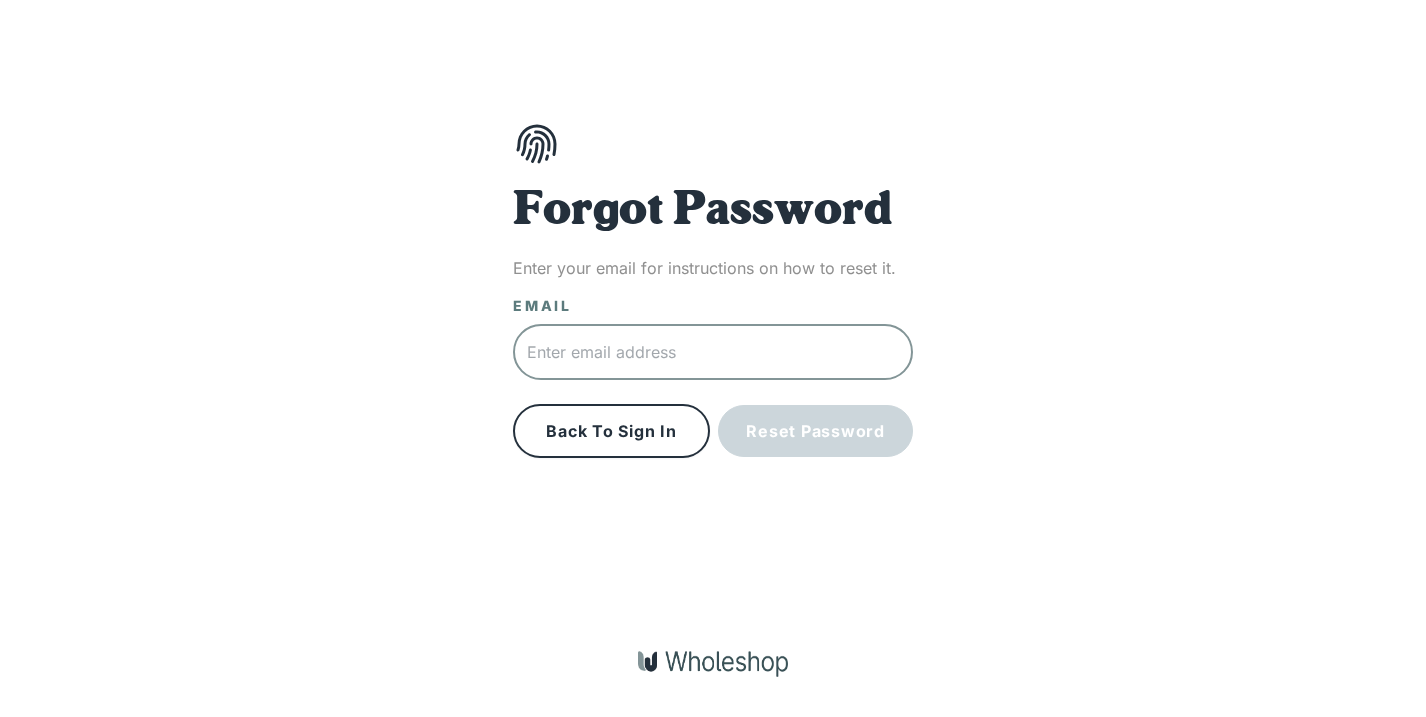 type on "[EMAIL]" 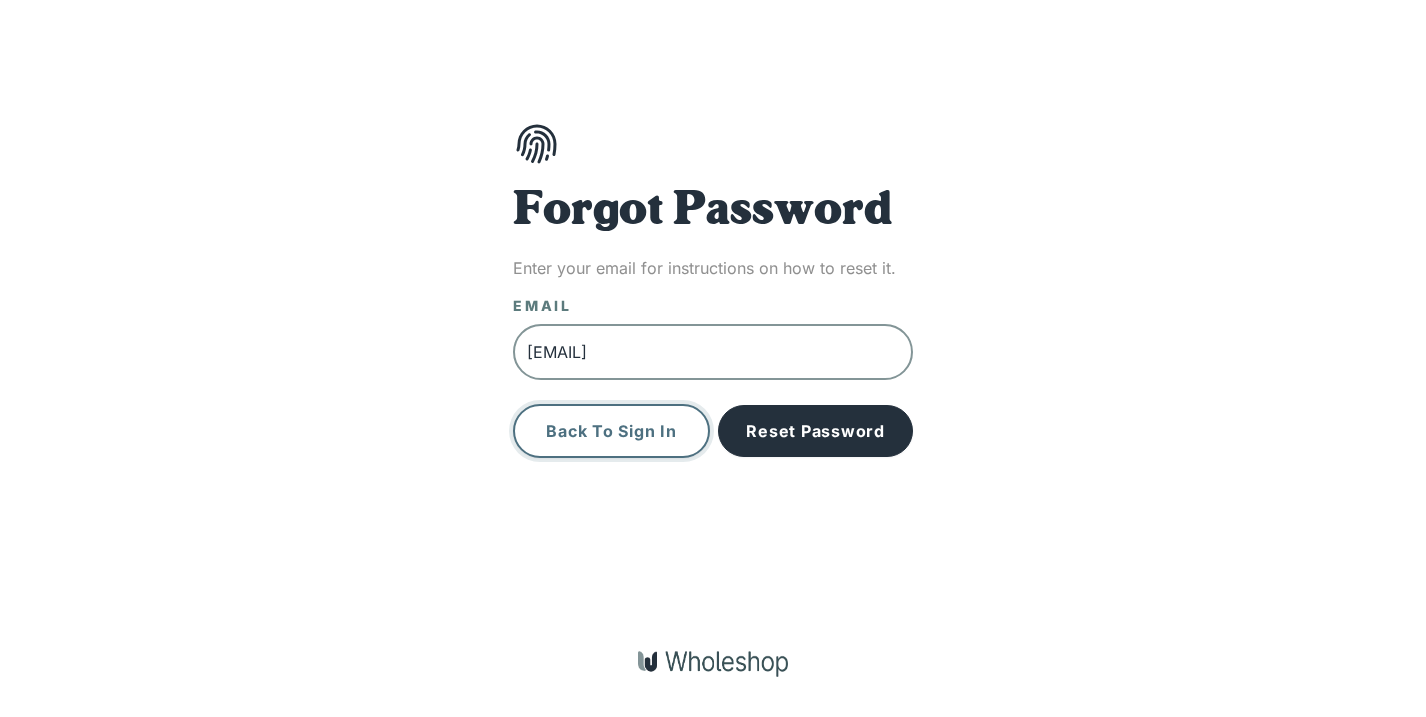 click on "Back To Sign In" at bounding box center (611, 431) 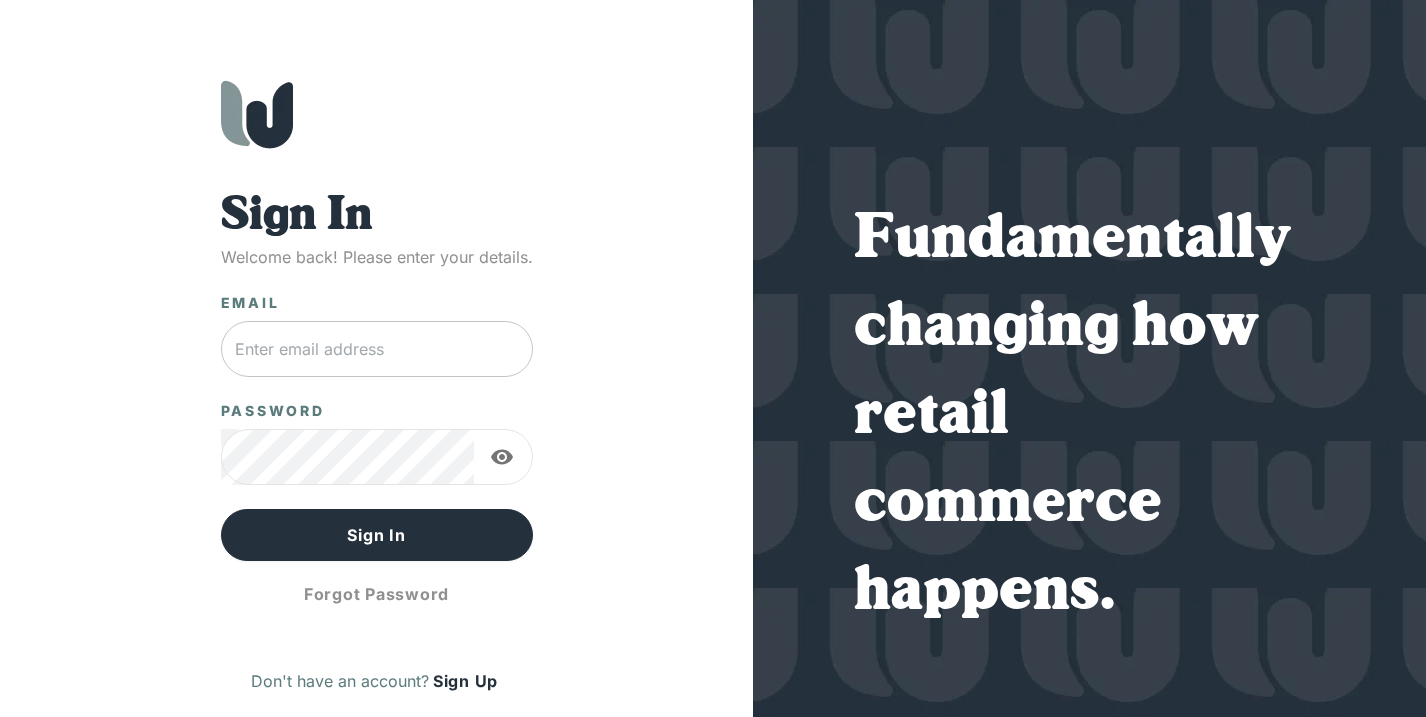 click at bounding box center [377, 349] 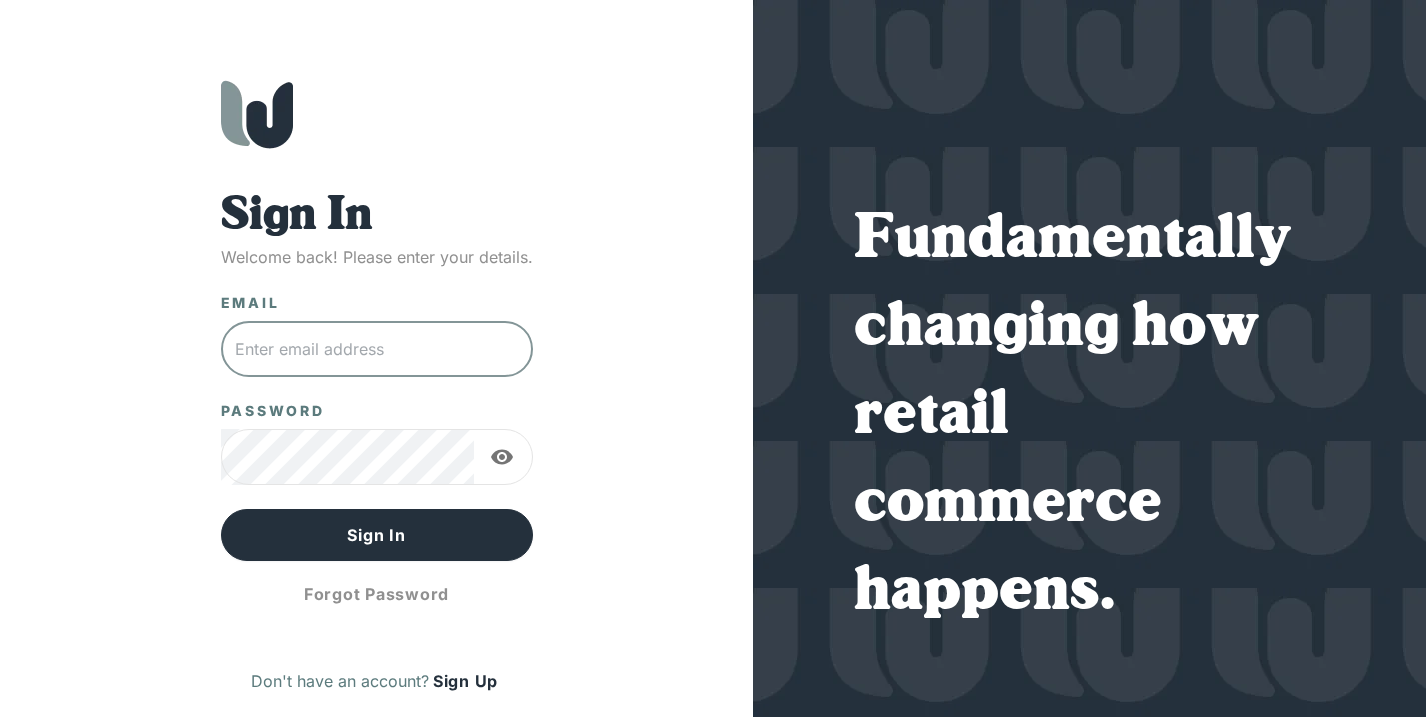 type on "[EMAIL]" 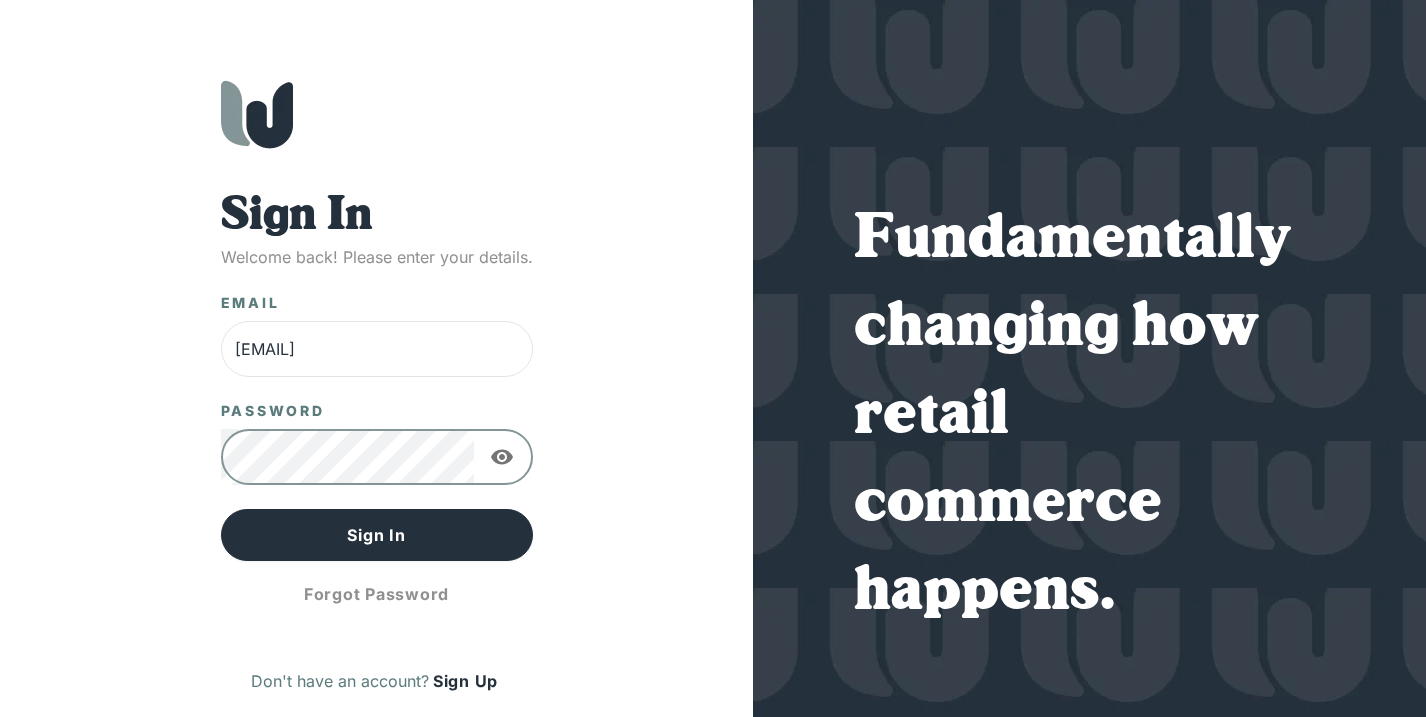 click at bounding box center (502, 457) 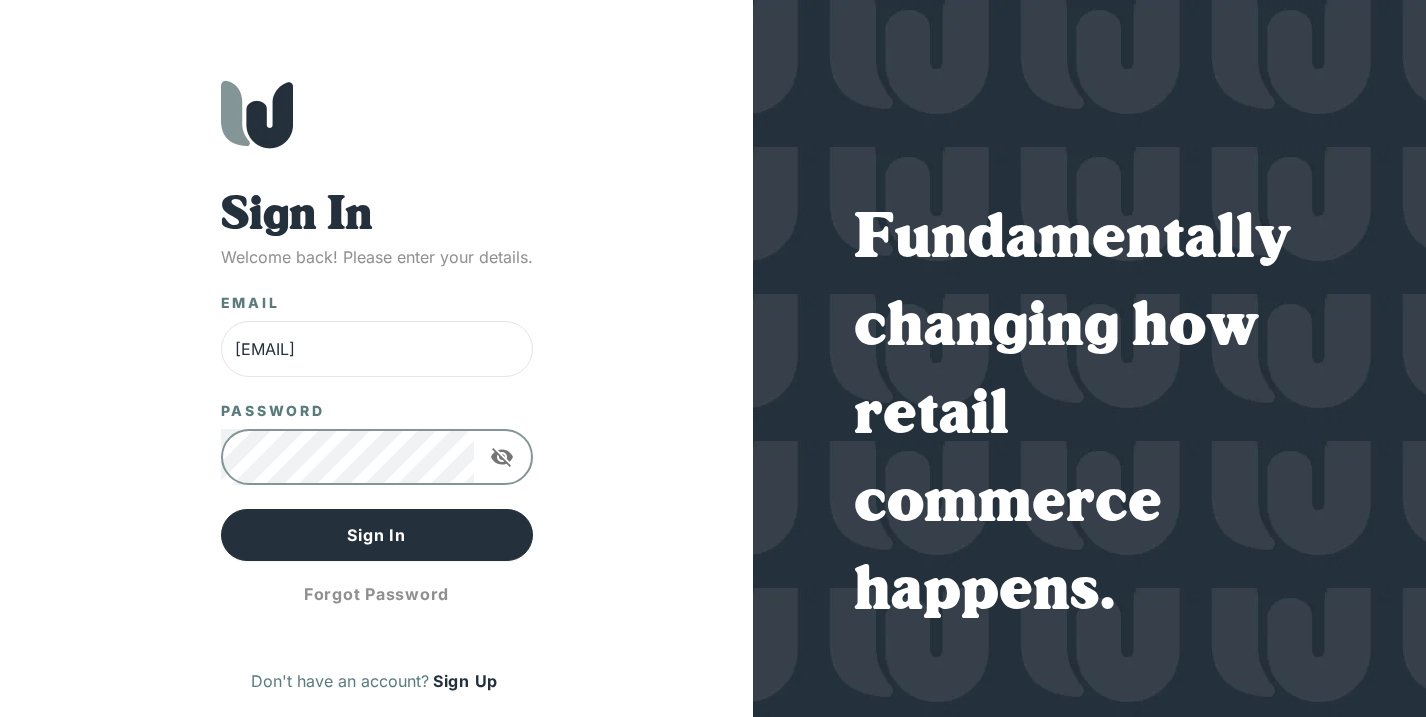 click at bounding box center [502, 457] 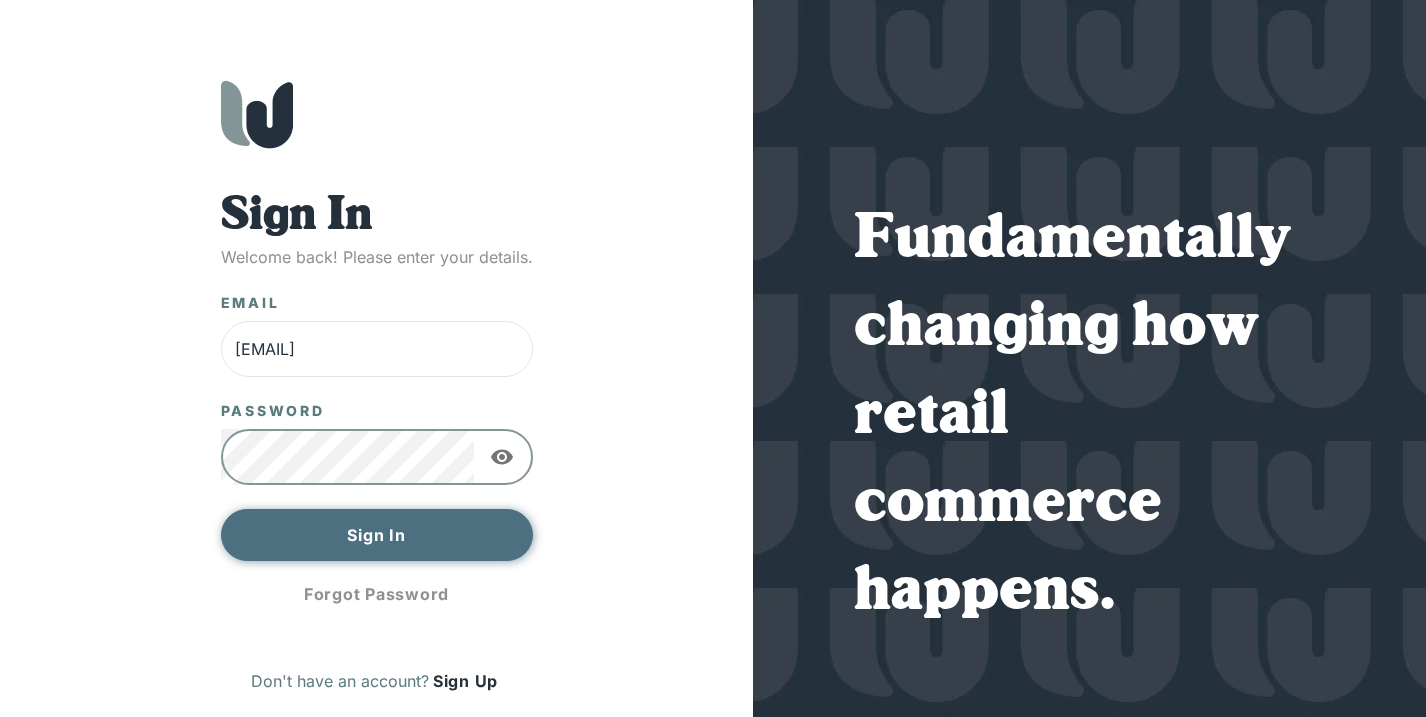 click on "Sign In" at bounding box center [377, 535] 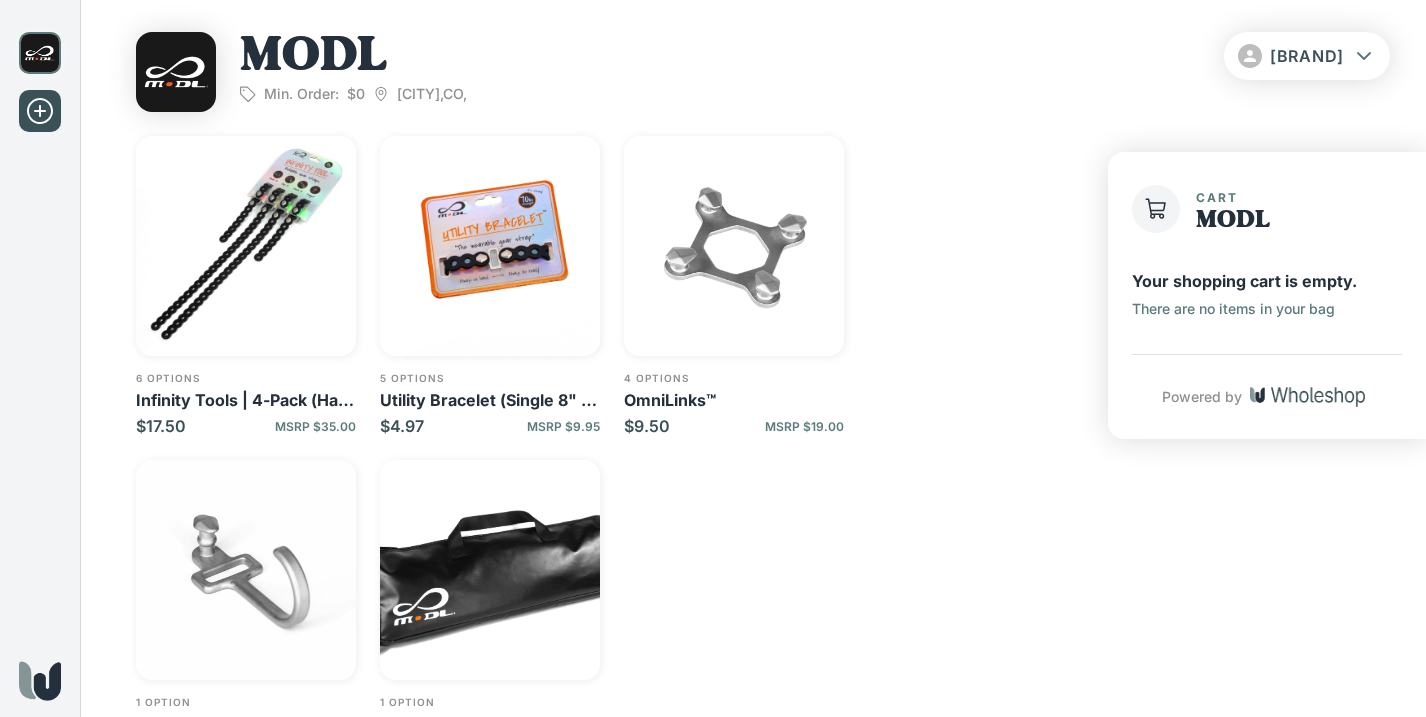 scroll, scrollTop: 111, scrollLeft: 0, axis: vertical 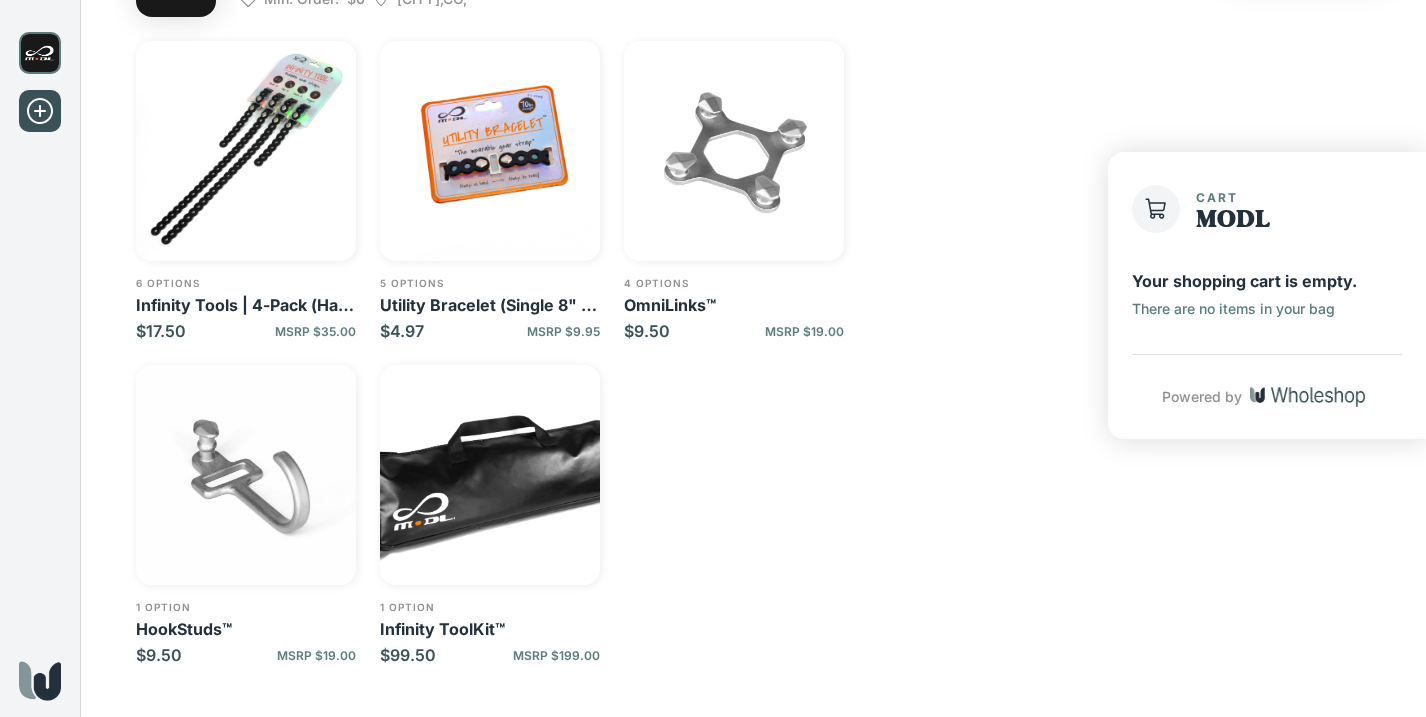 click at bounding box center [246, 151] 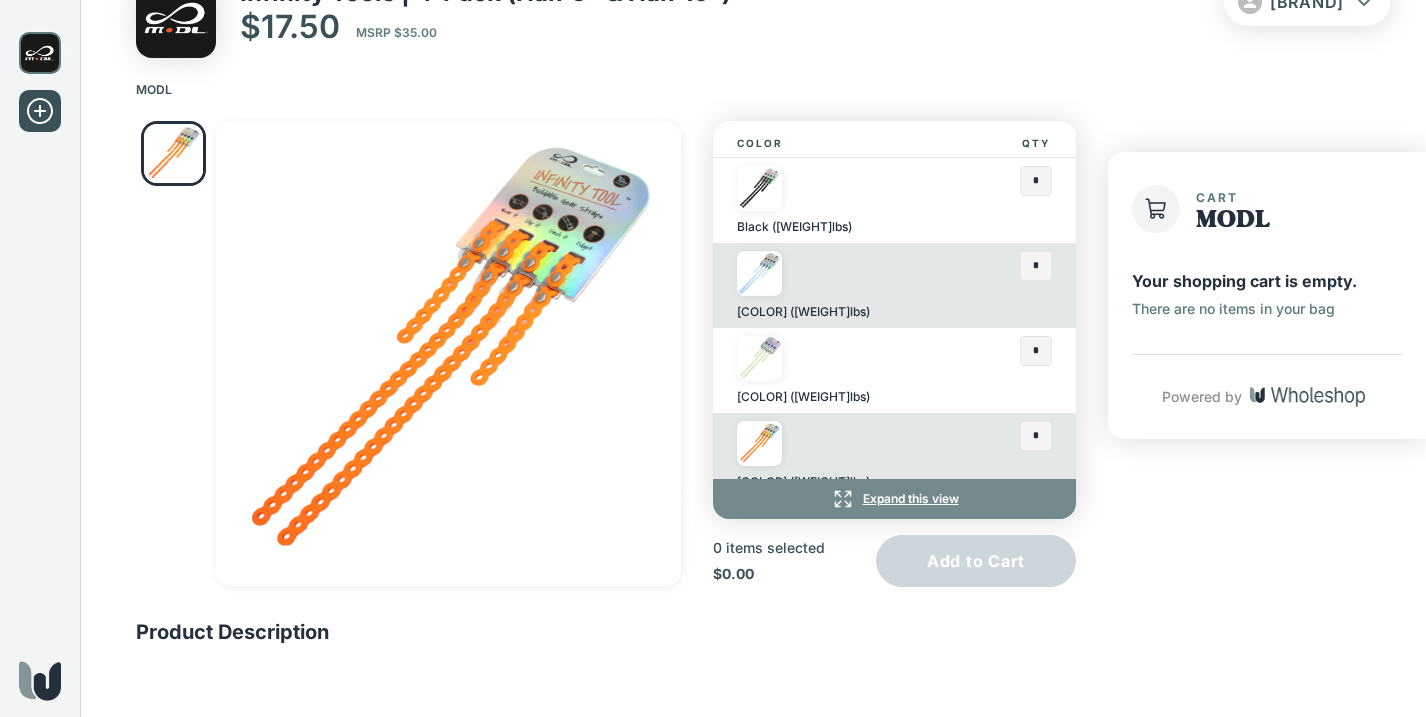 scroll, scrollTop: 69, scrollLeft: 0, axis: vertical 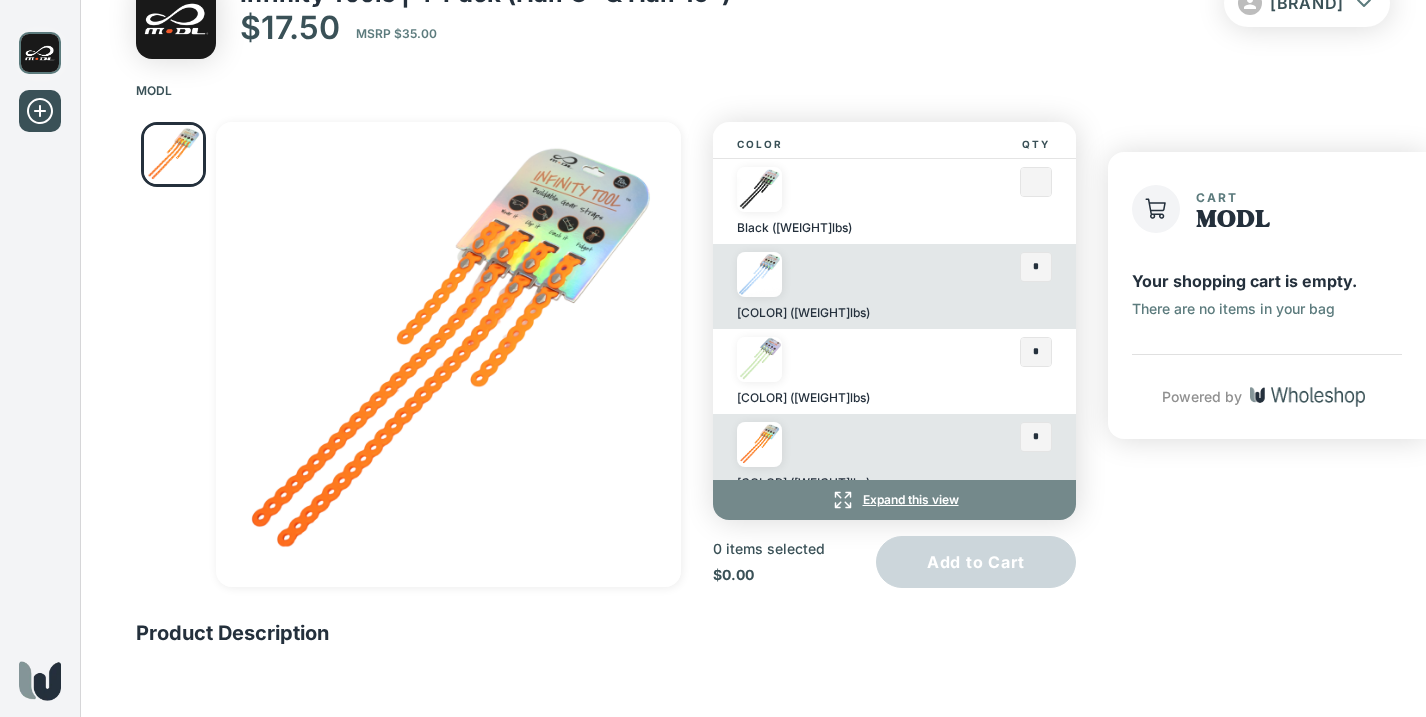 click at bounding box center [1036, 182] 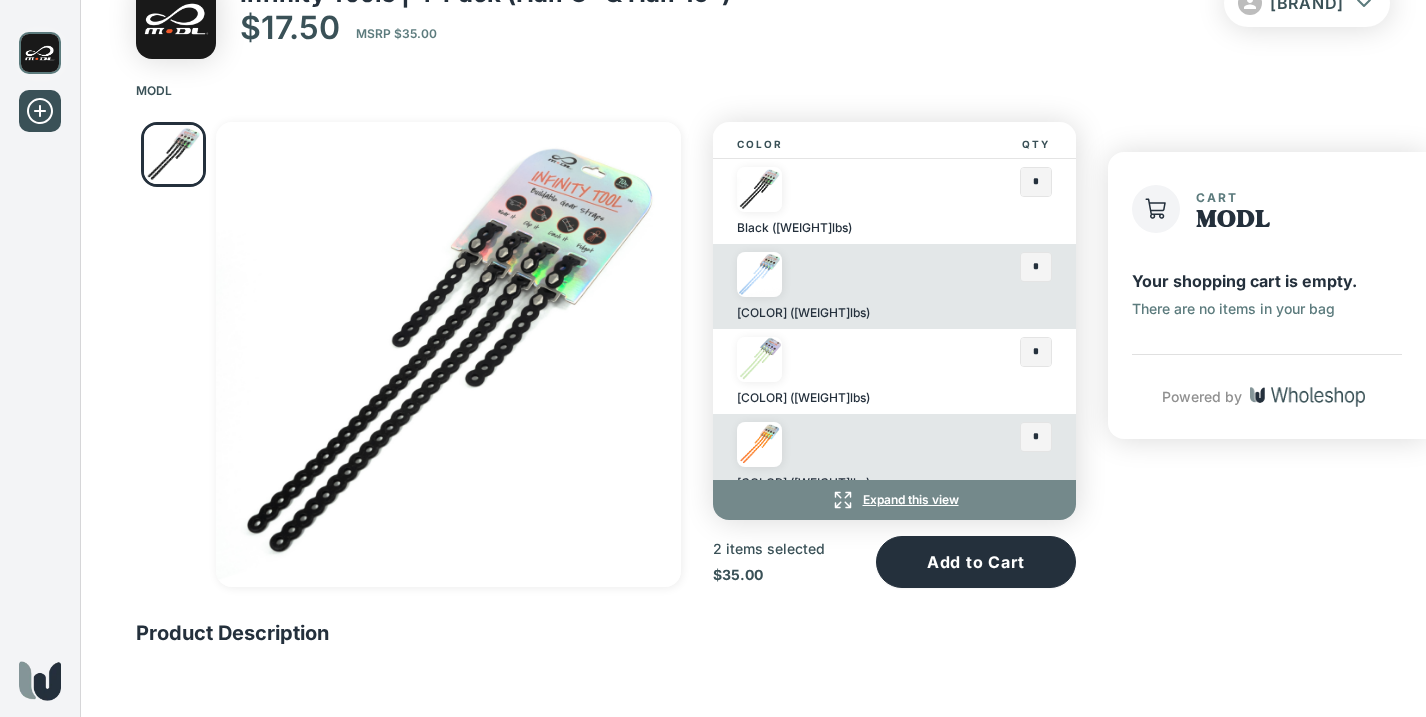 type on "*" 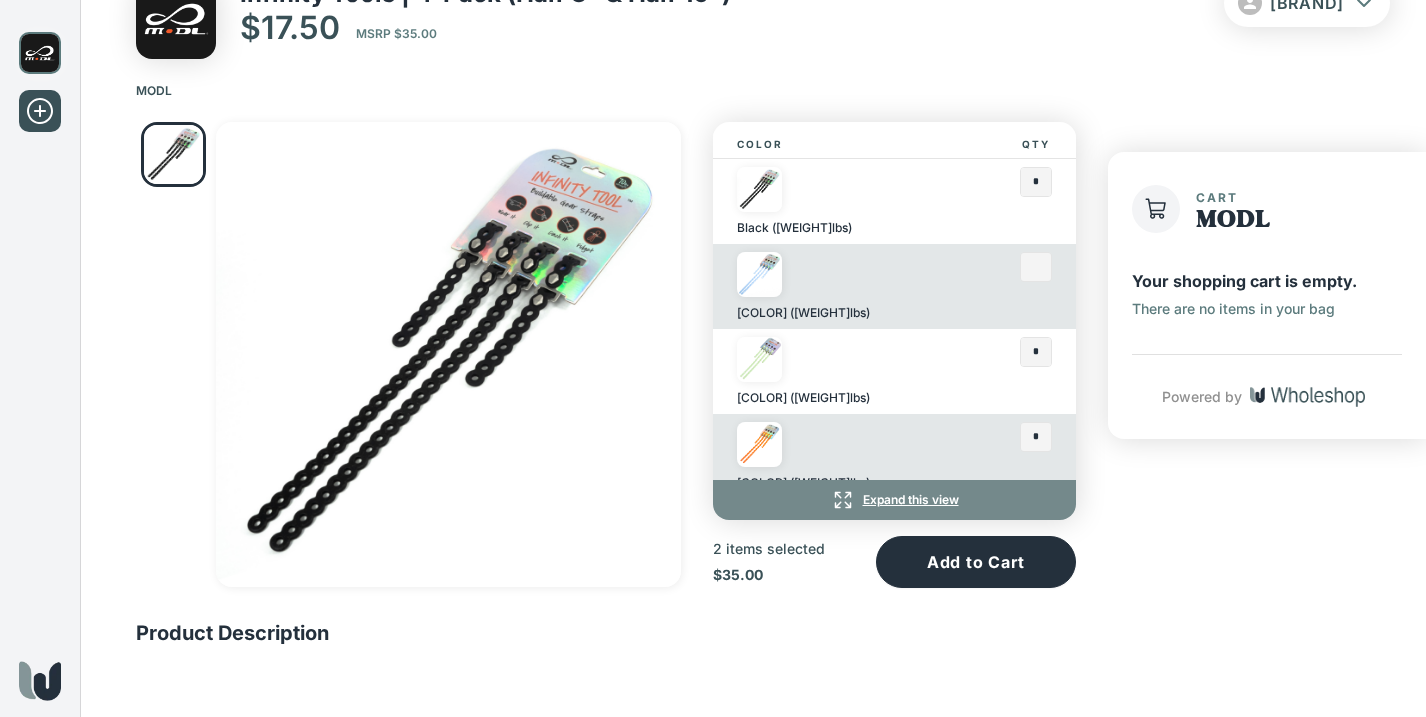 click at bounding box center (1036, 182) 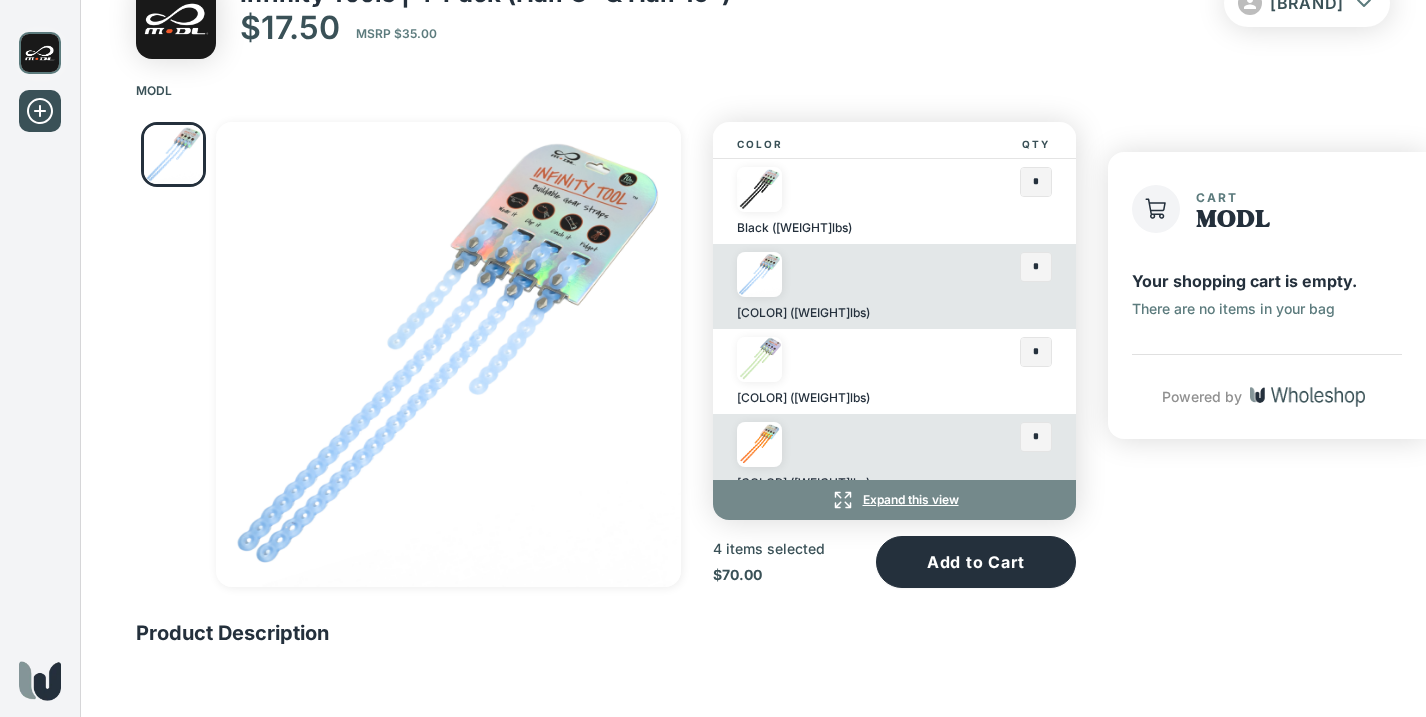 type on "*" 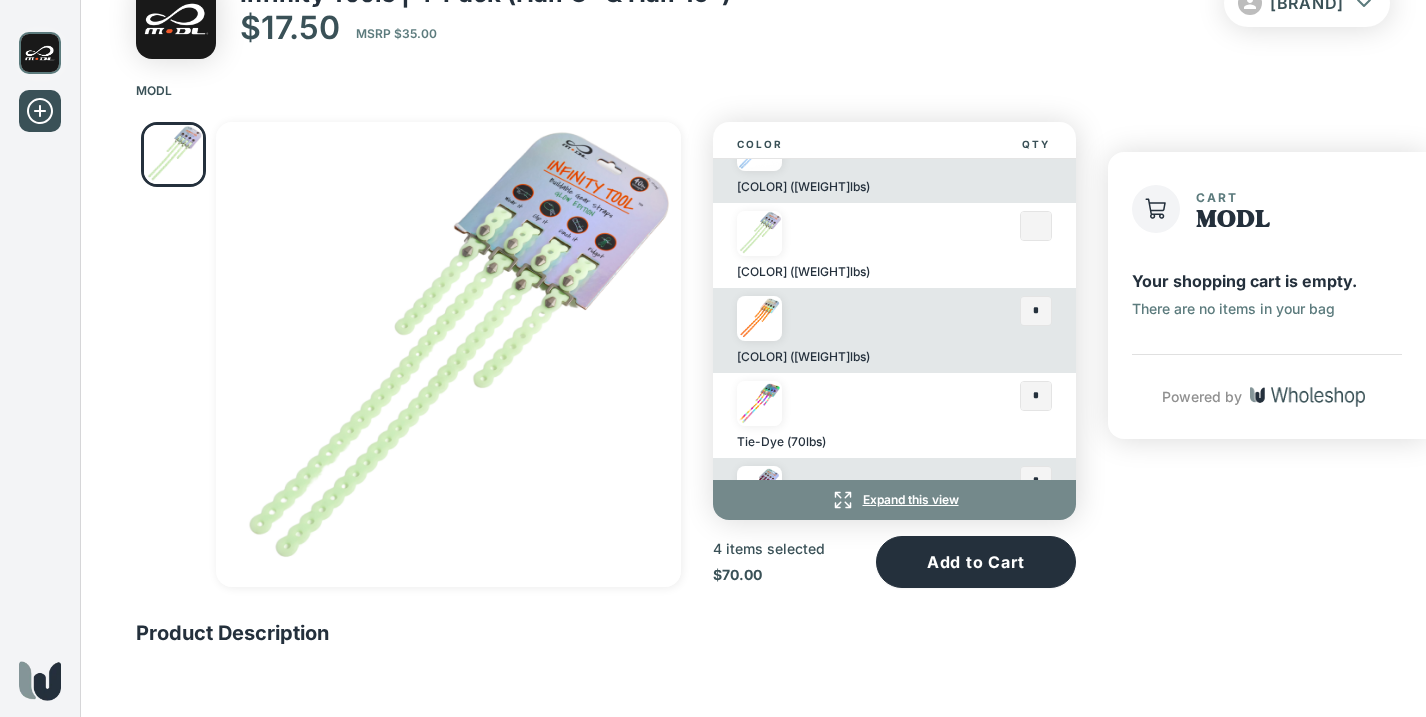 scroll, scrollTop: 138, scrollLeft: 0, axis: vertical 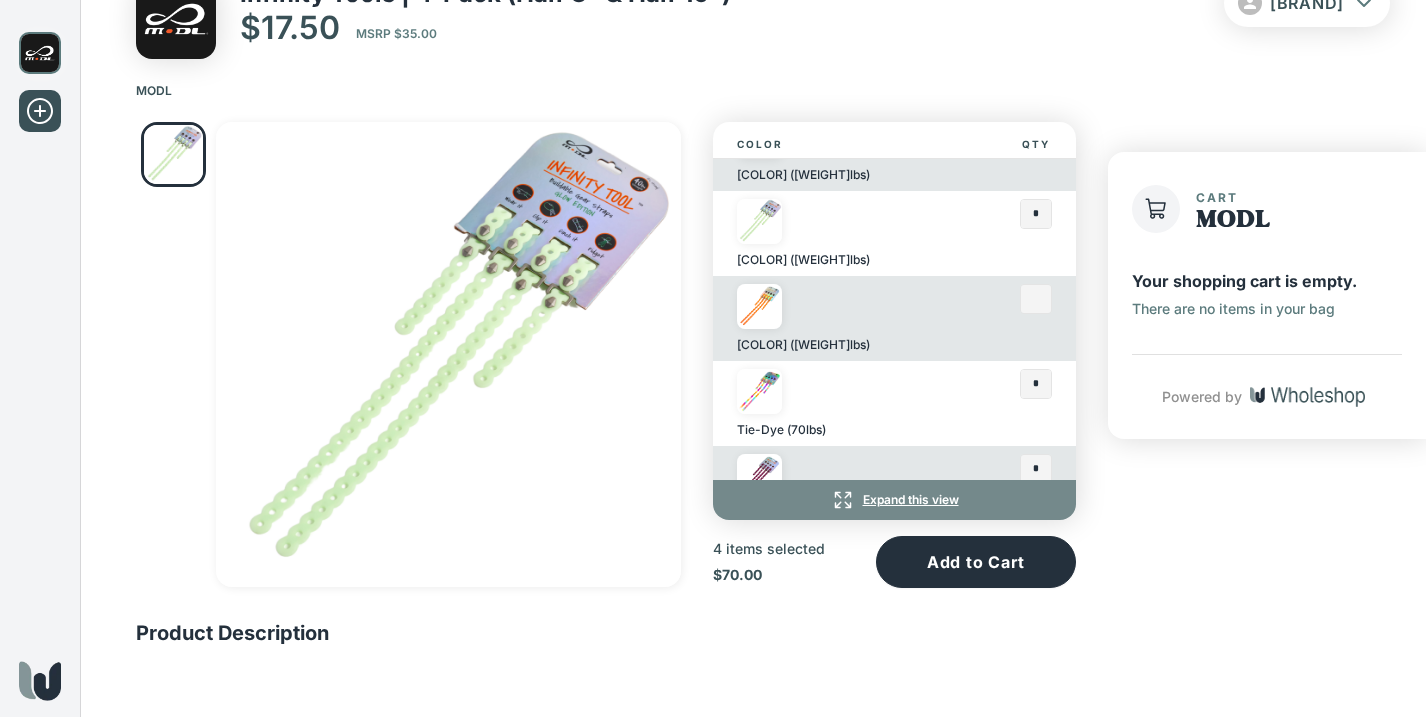 click at bounding box center (1036, 44) 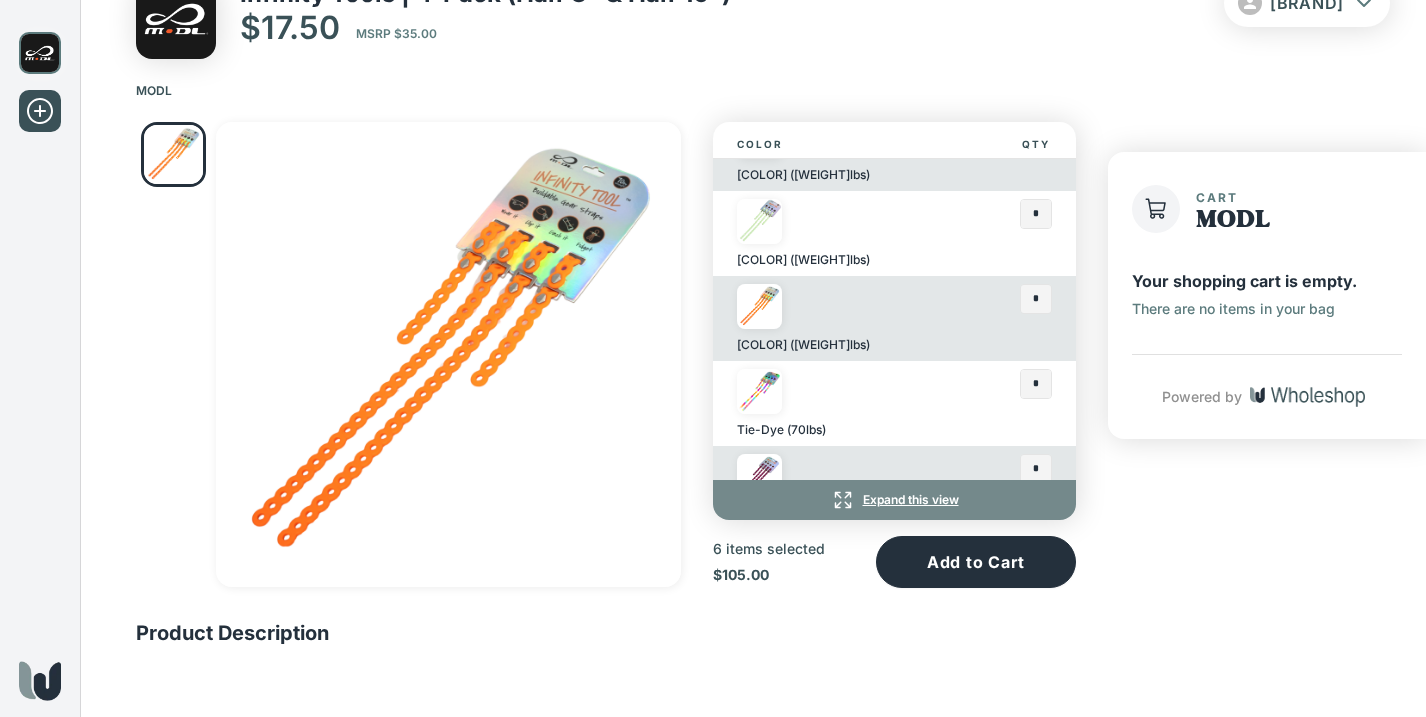 scroll, scrollTop: 189, scrollLeft: 0, axis: vertical 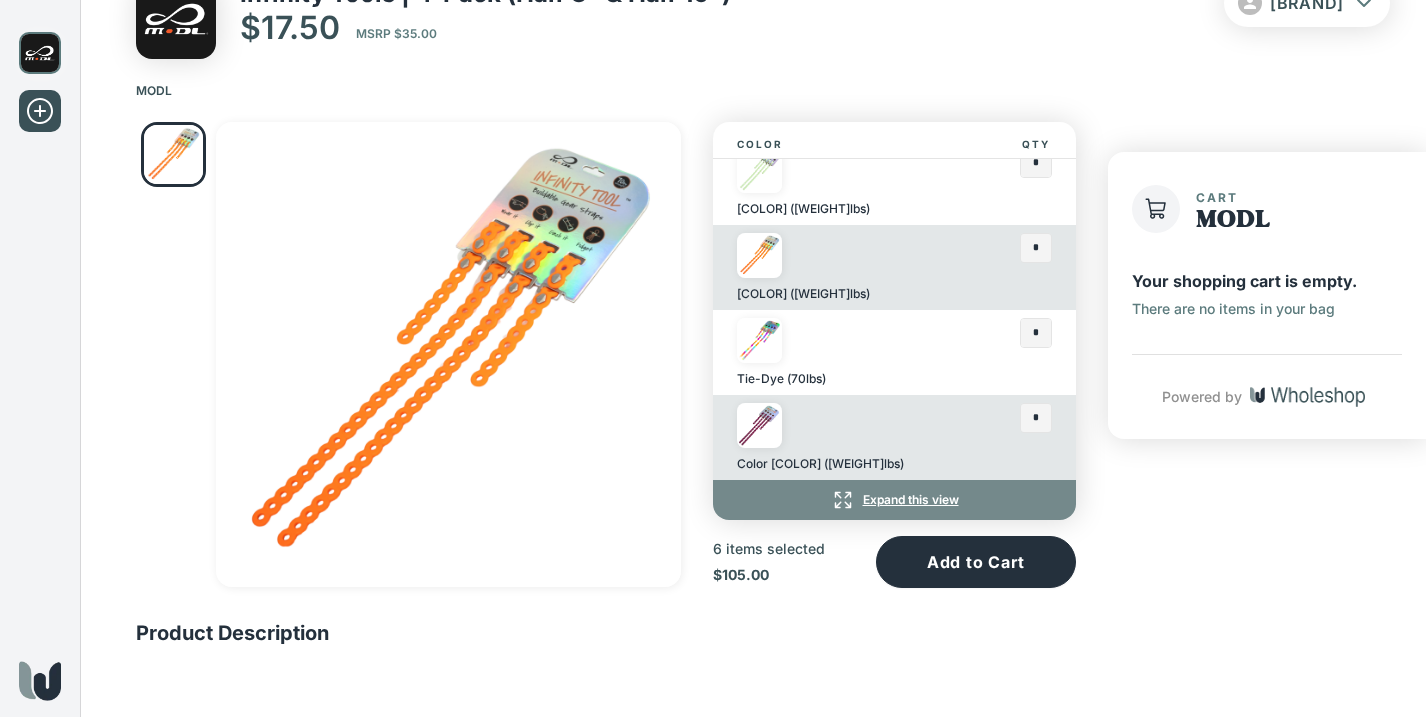type on "*" 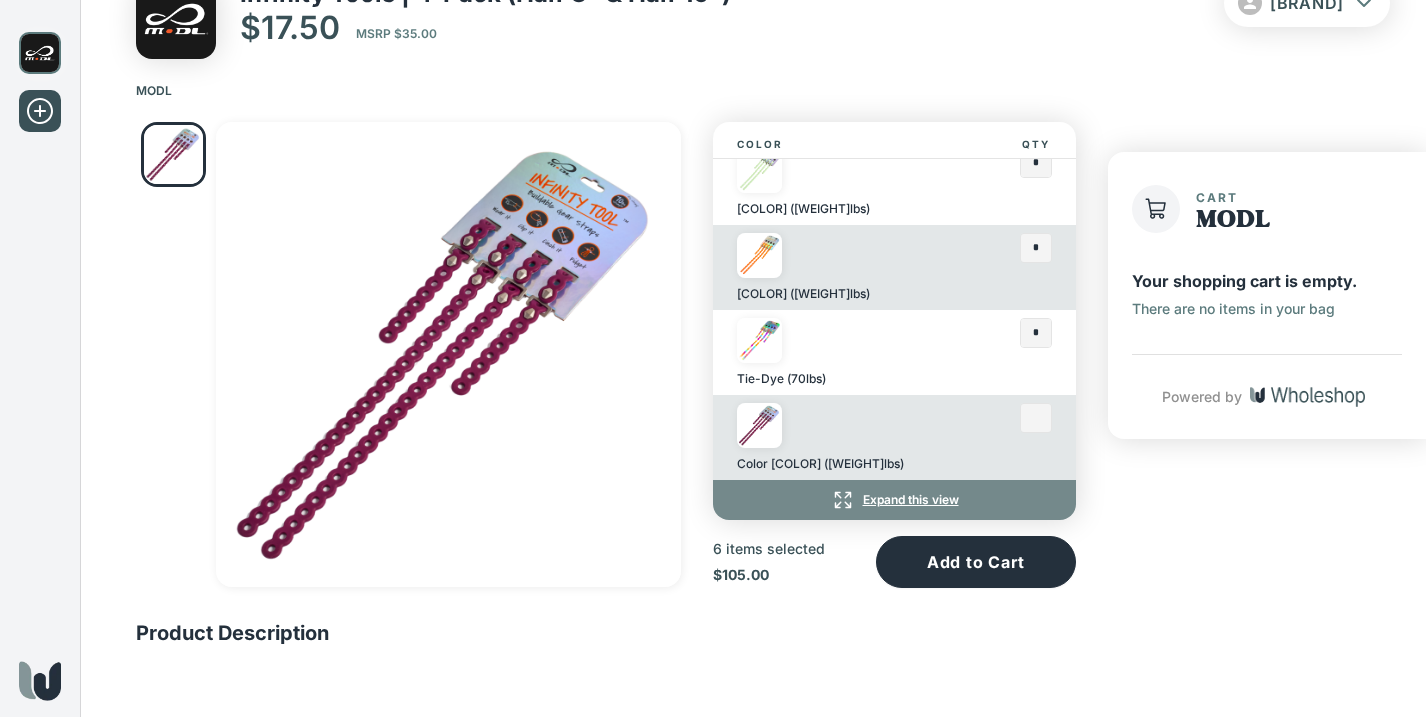 click at bounding box center (1036, -7) 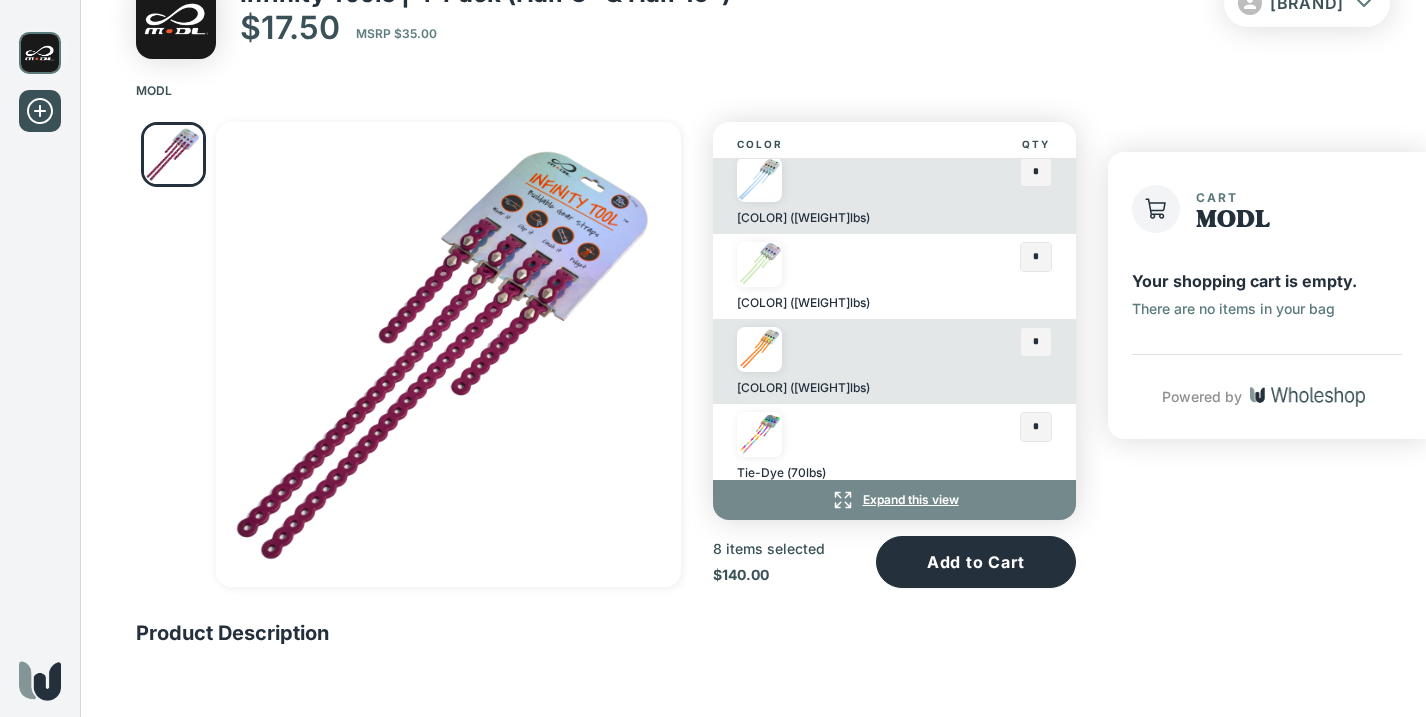 scroll, scrollTop: 0, scrollLeft: 0, axis: both 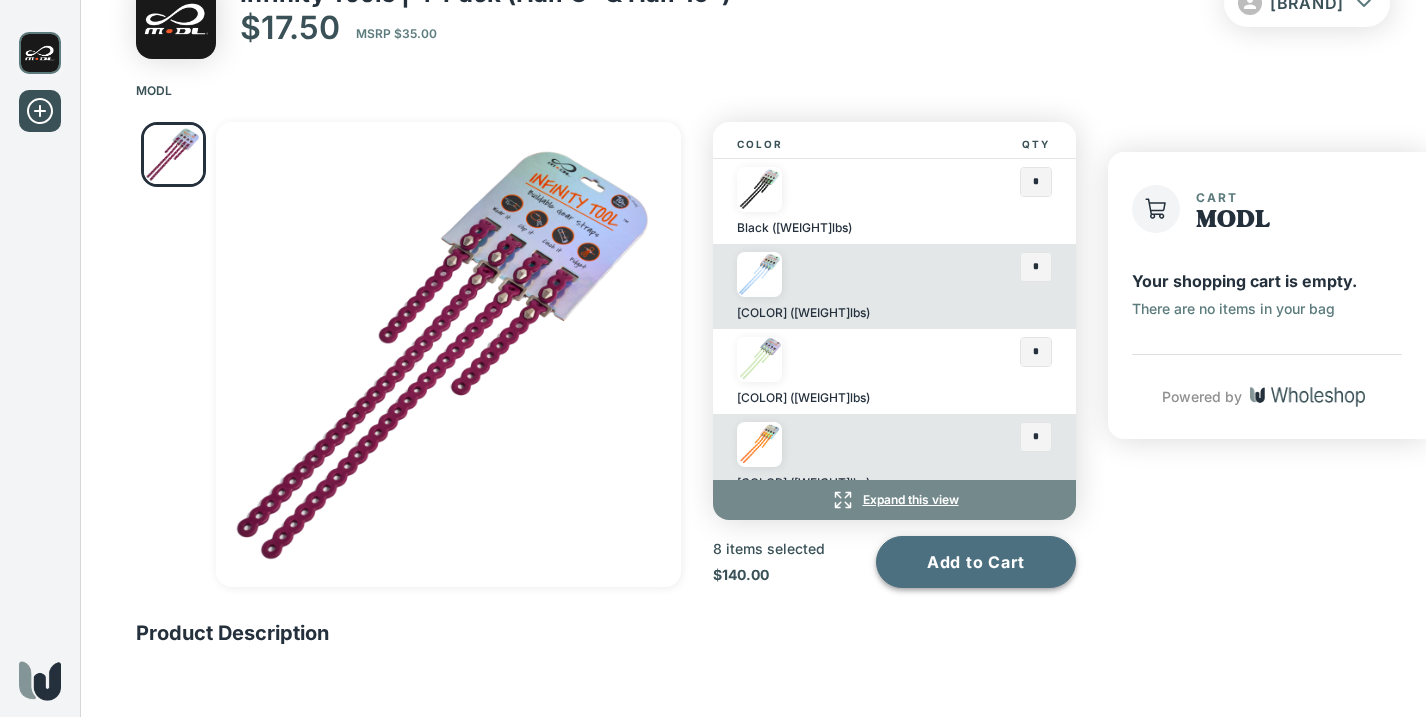 type on "*" 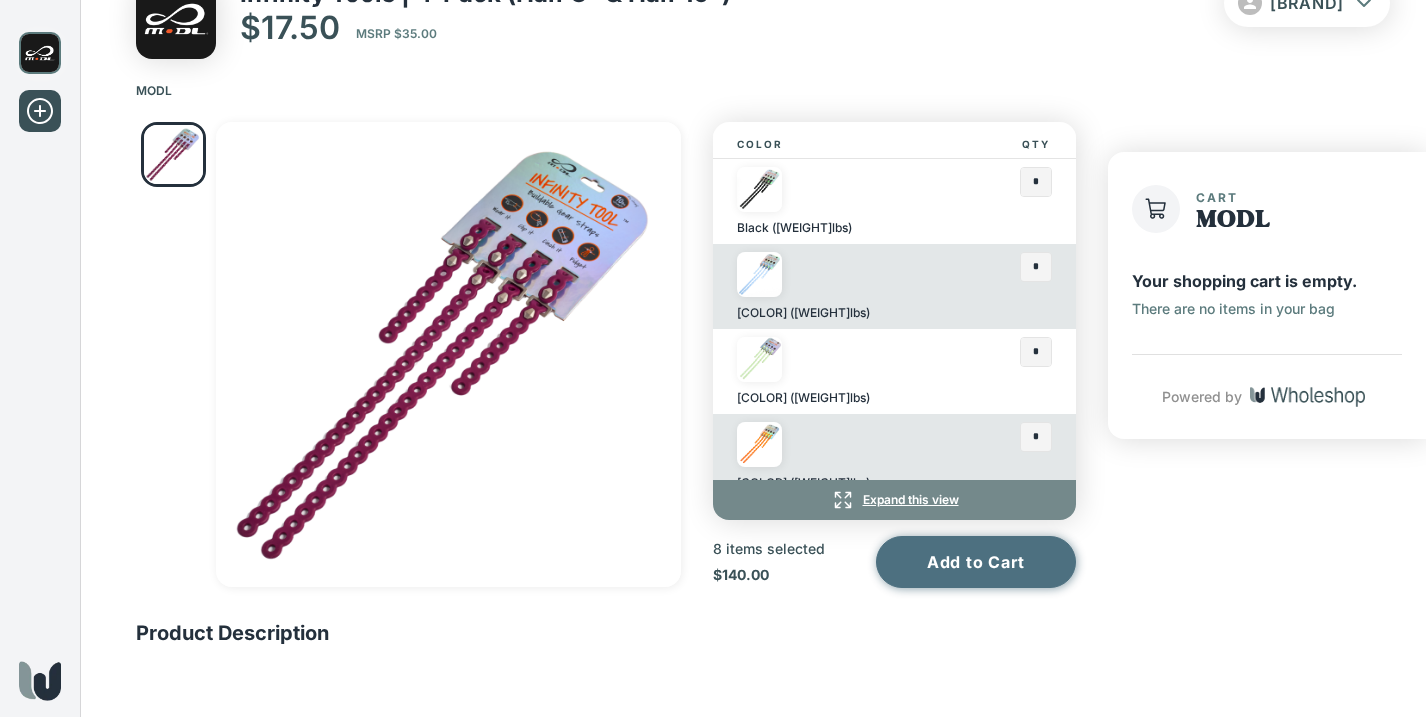 click on "Add to Cart" at bounding box center [976, 562] 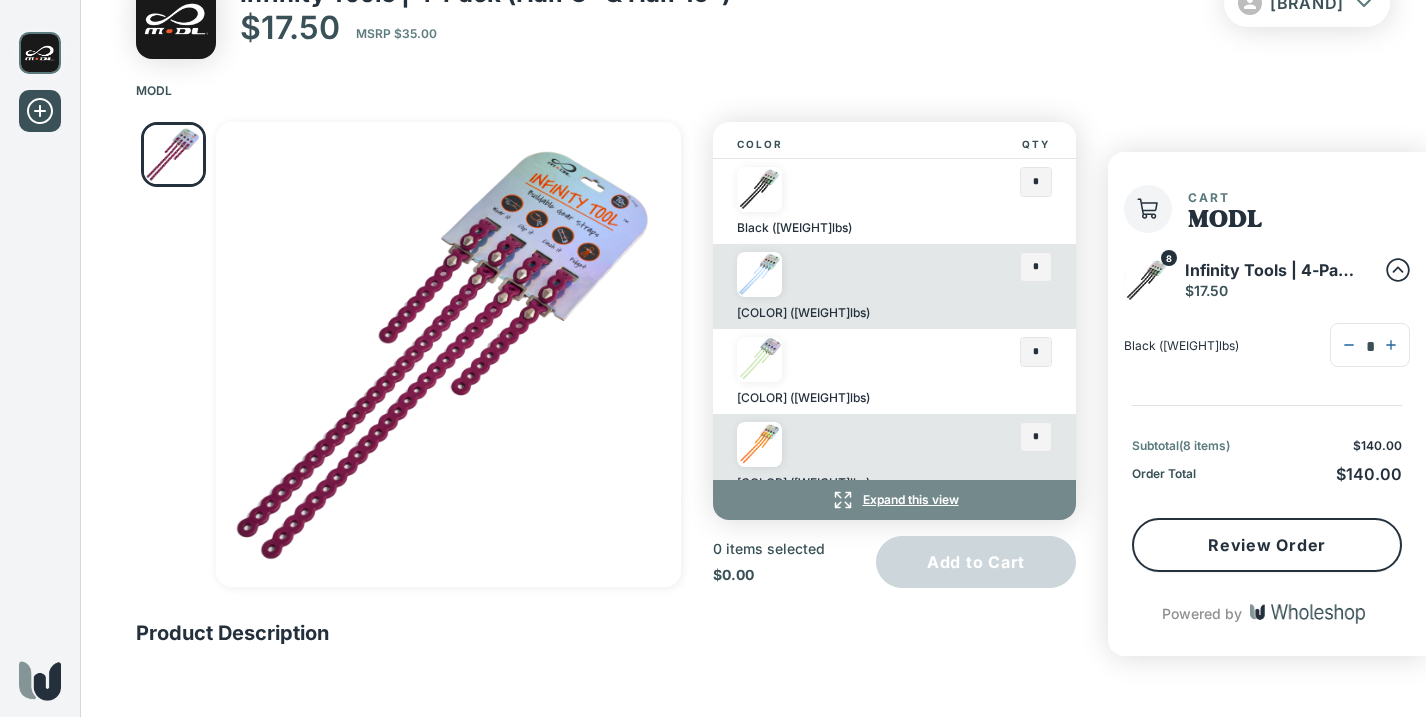 scroll, scrollTop: 0, scrollLeft: 0, axis: both 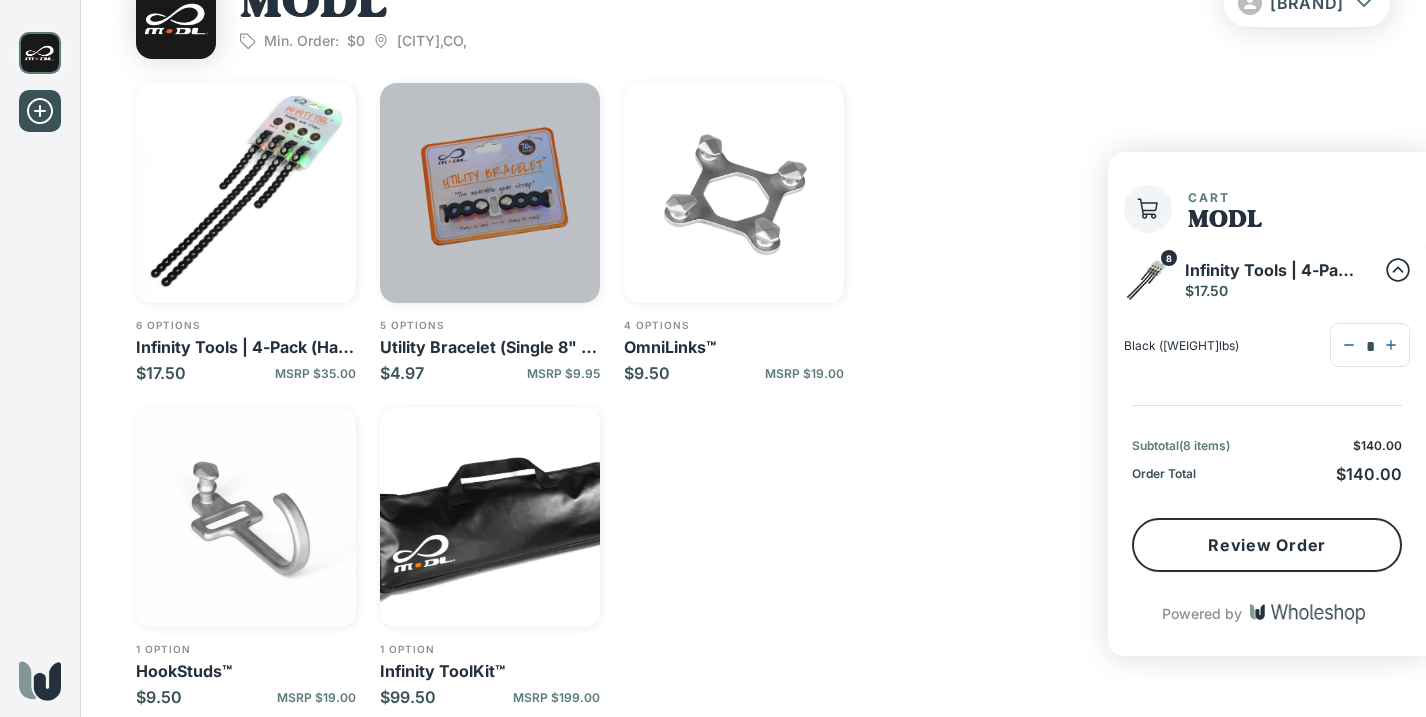 click at bounding box center [246, 193] 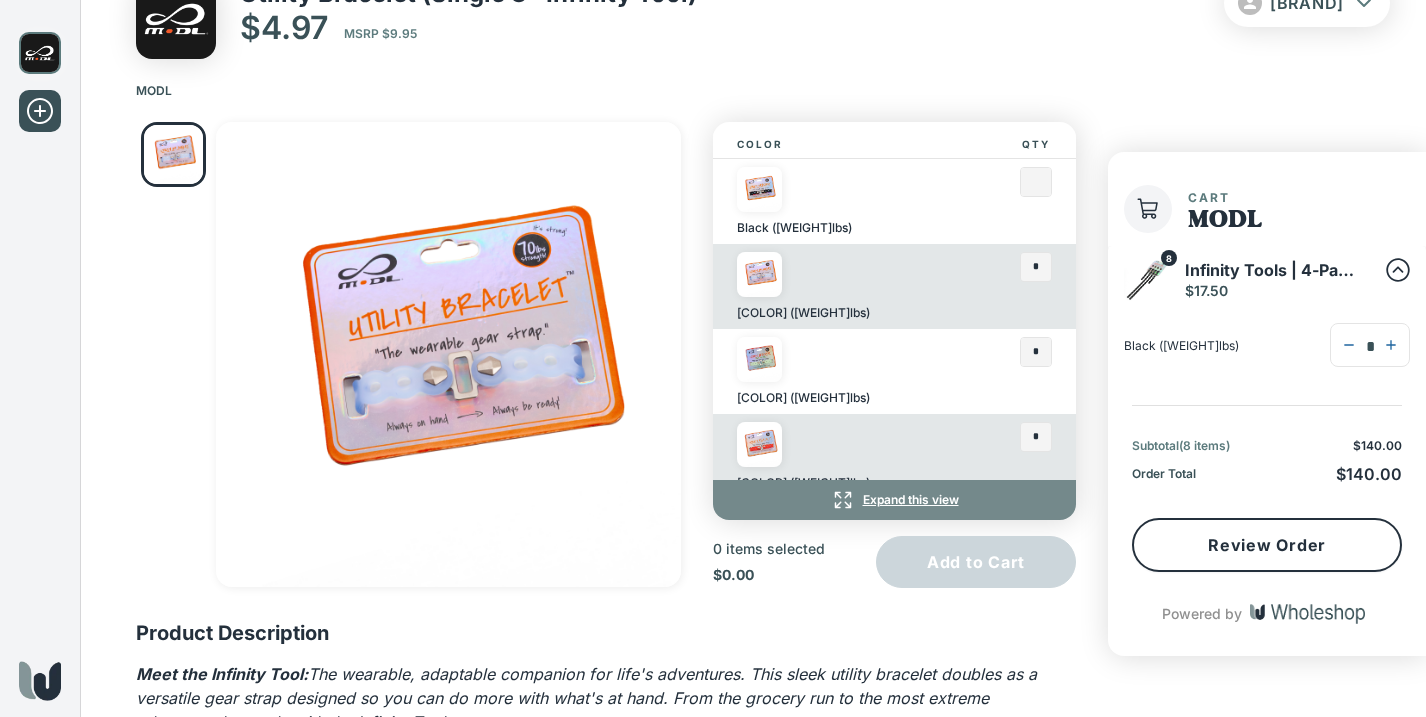 click at bounding box center [1036, 182] 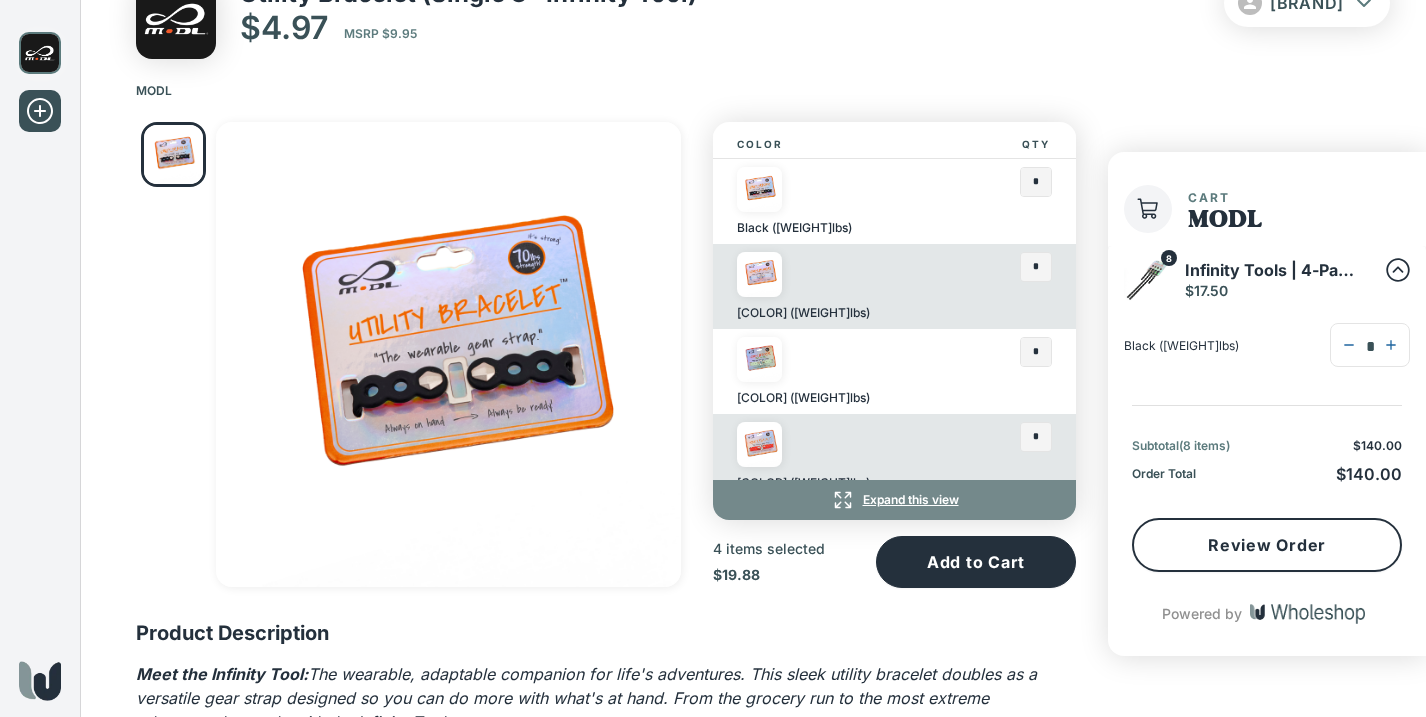 scroll, scrollTop: 104, scrollLeft: 0, axis: vertical 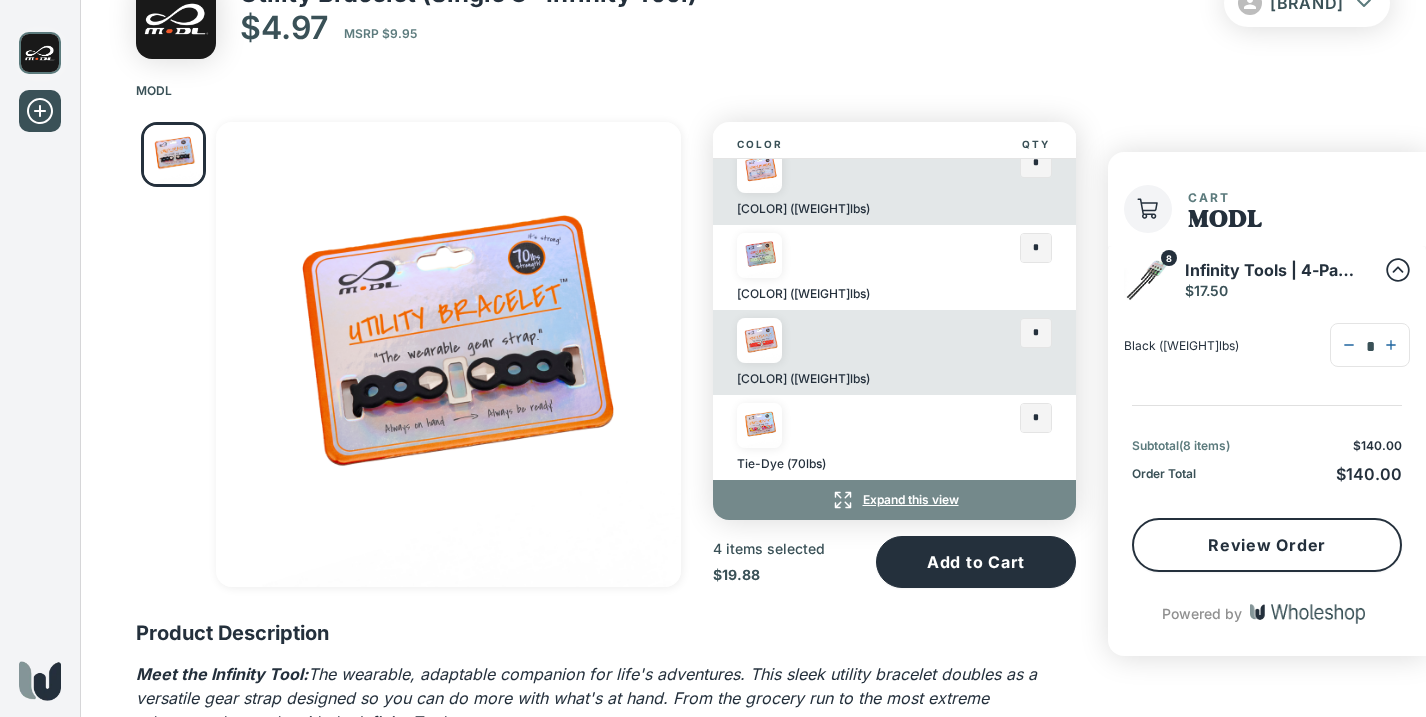 type on "*" 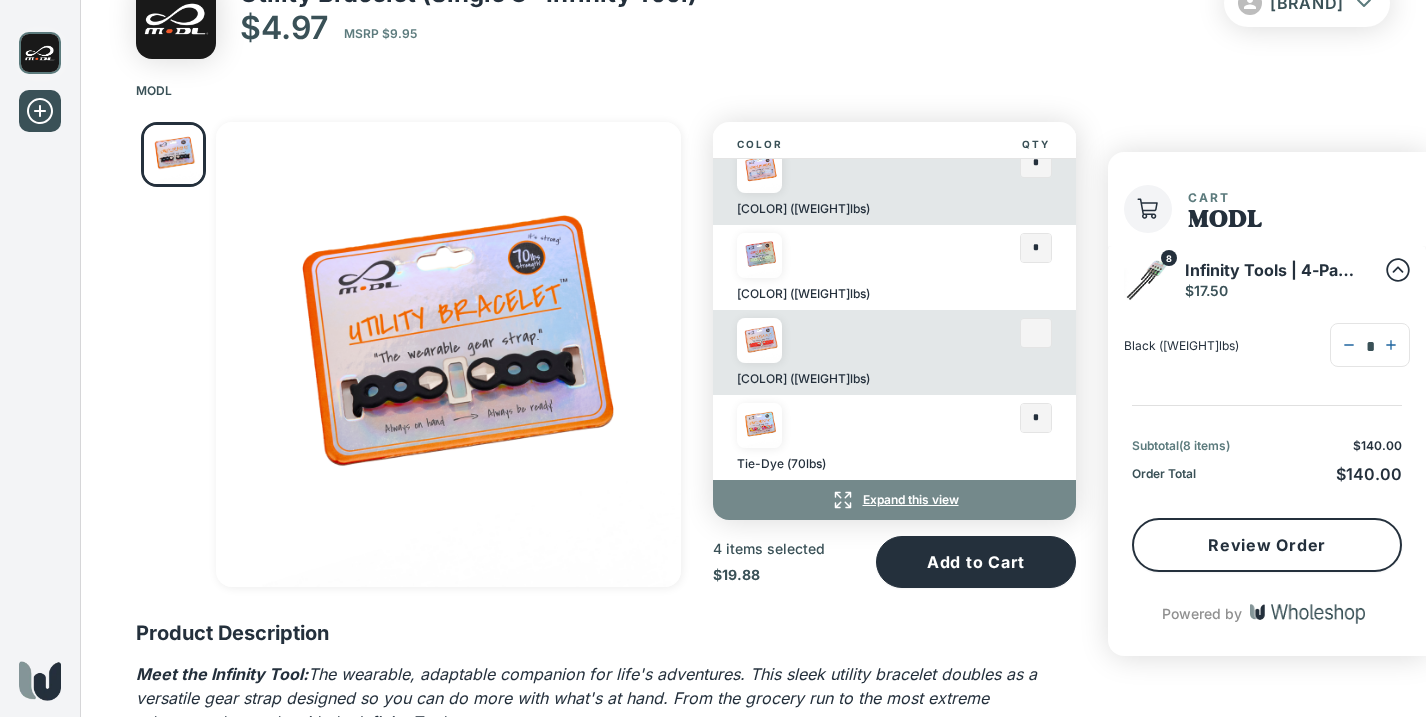 click at bounding box center [1036, 78] 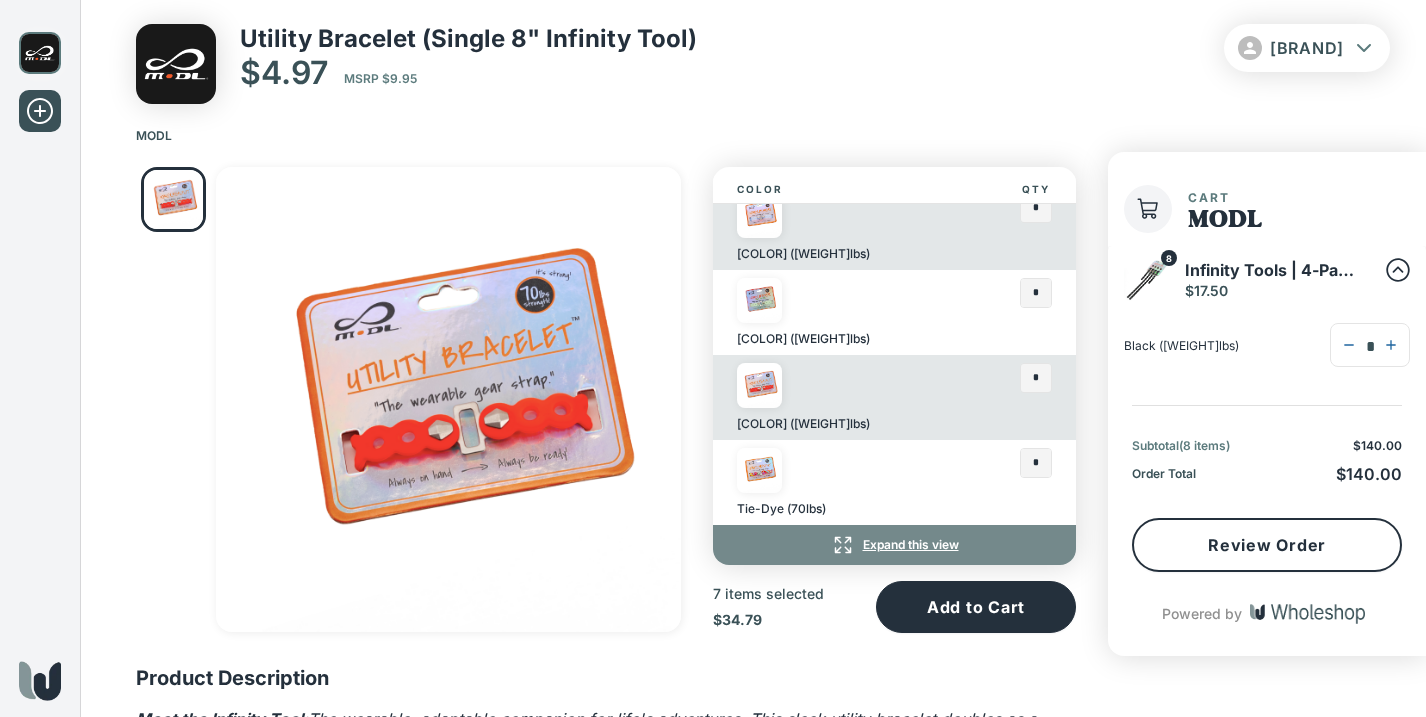 scroll, scrollTop: 22, scrollLeft: 0, axis: vertical 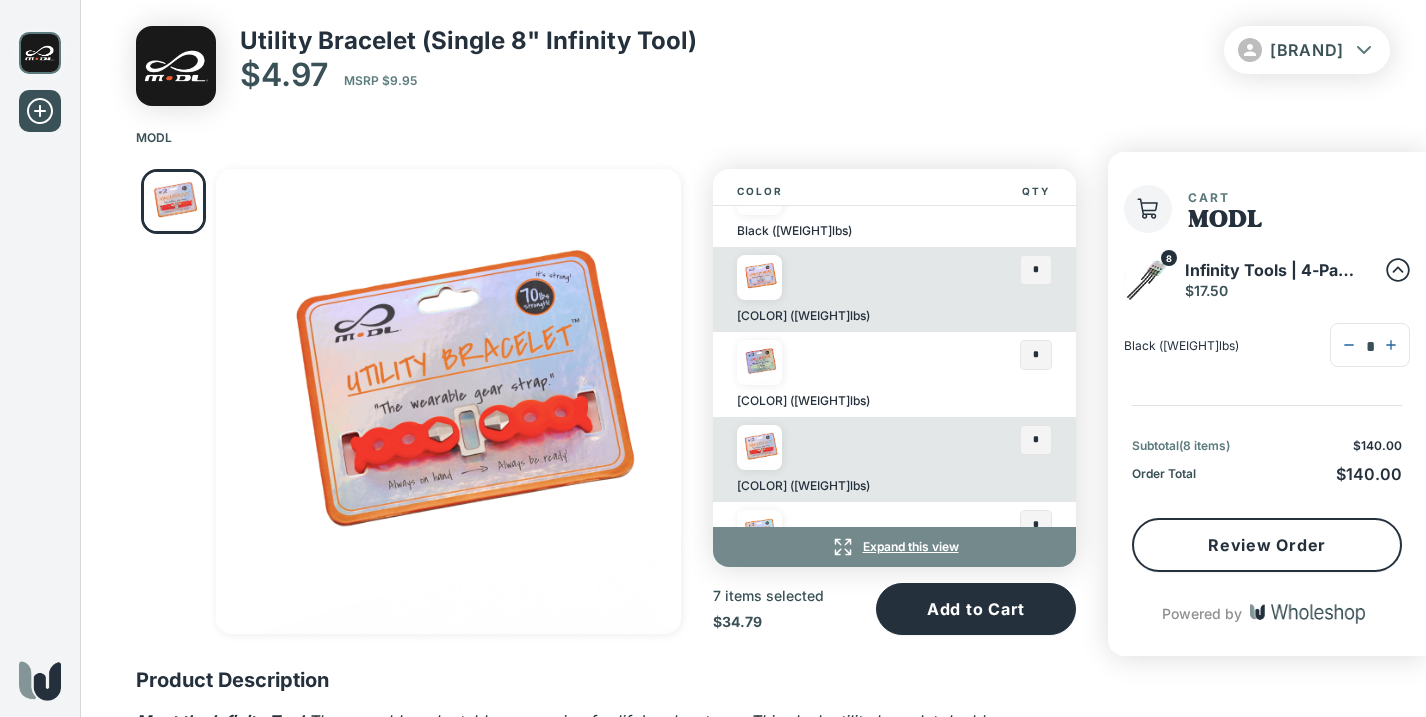 type on "*" 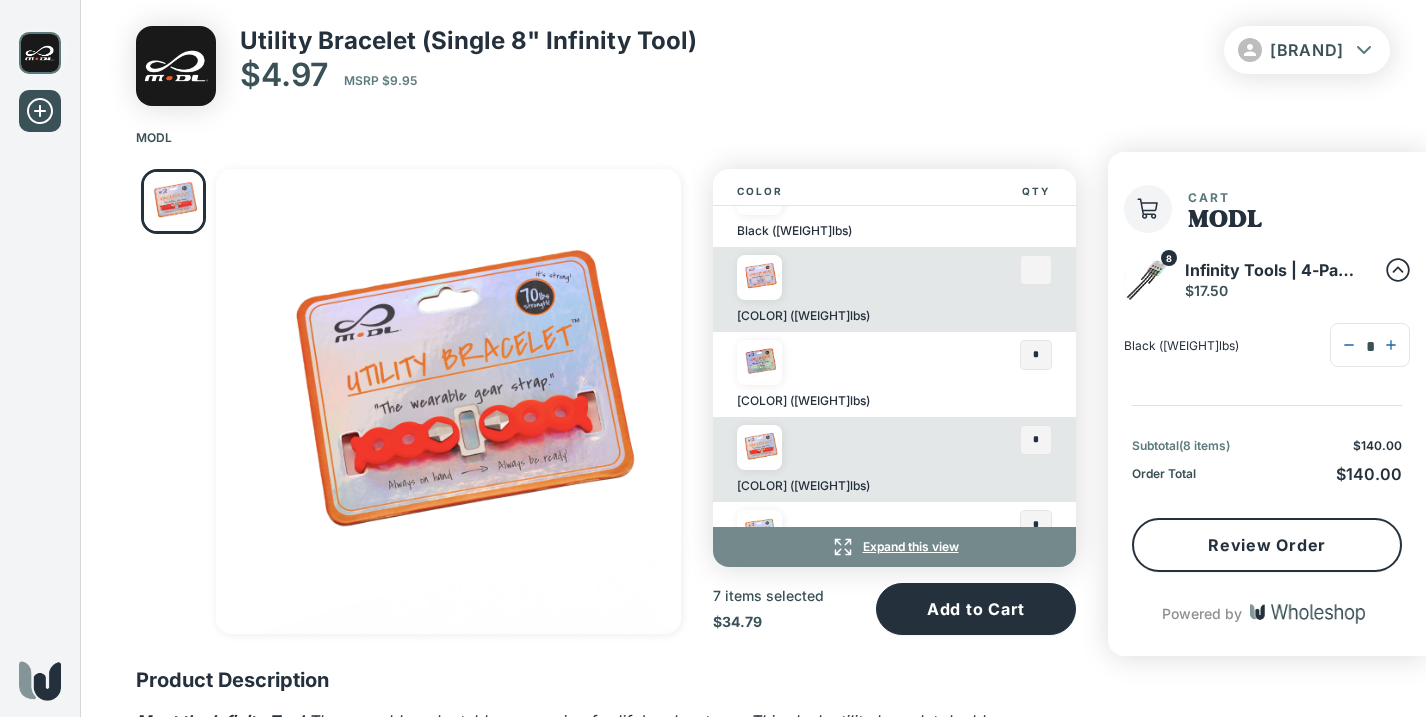click at bounding box center [1036, 185] 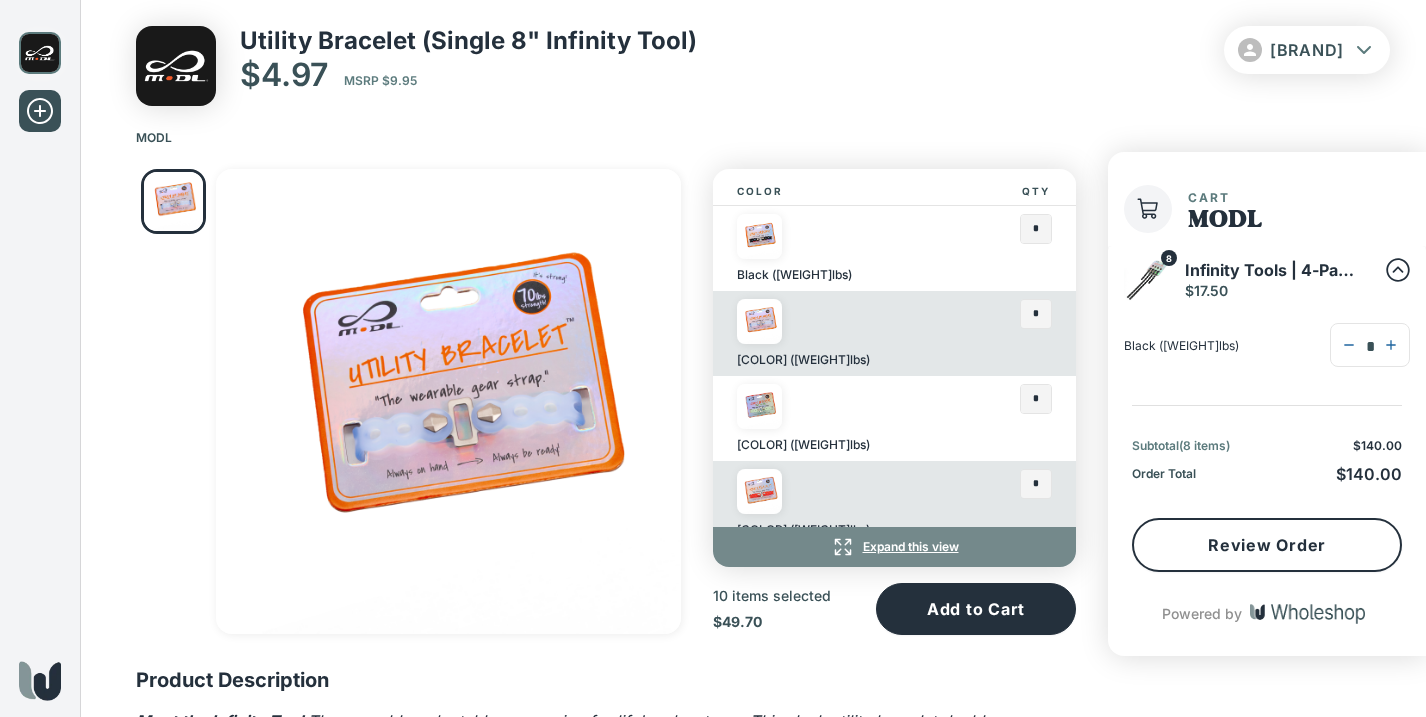 scroll, scrollTop: 1, scrollLeft: 0, axis: vertical 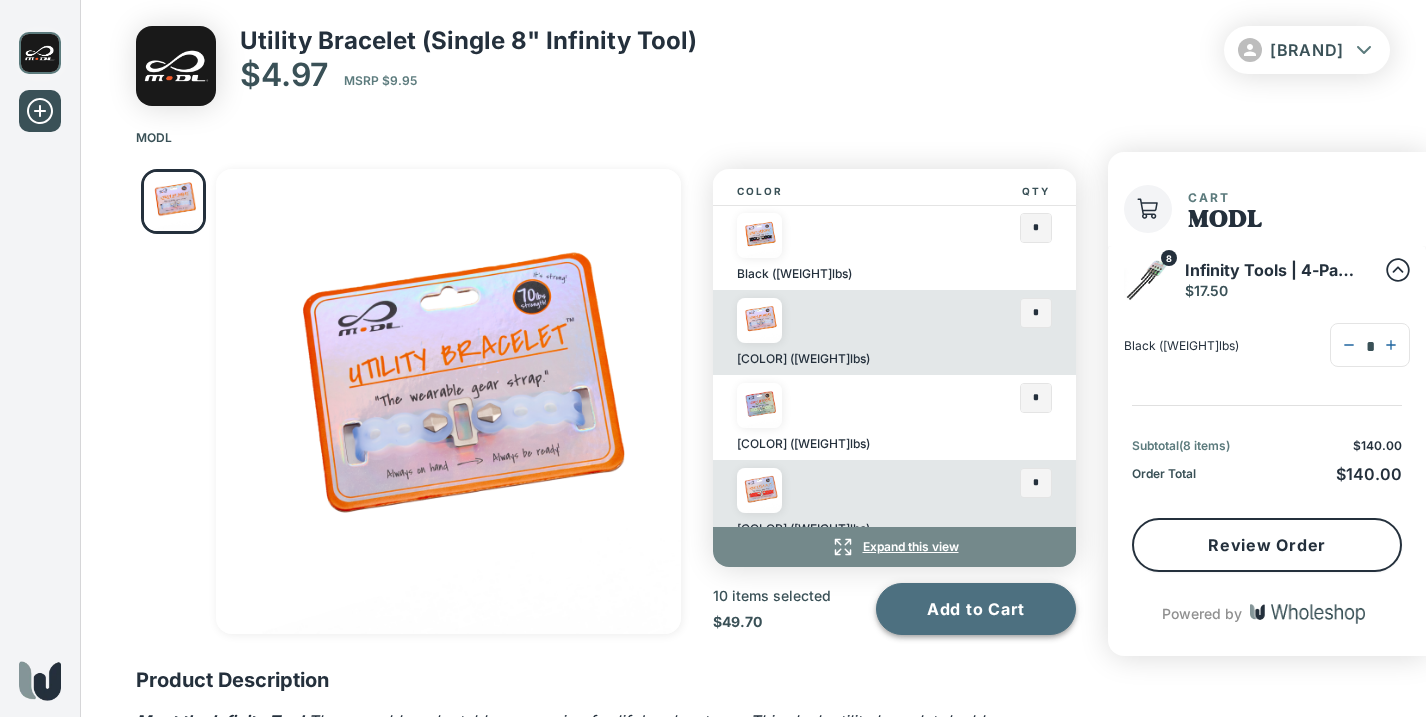 type on "*" 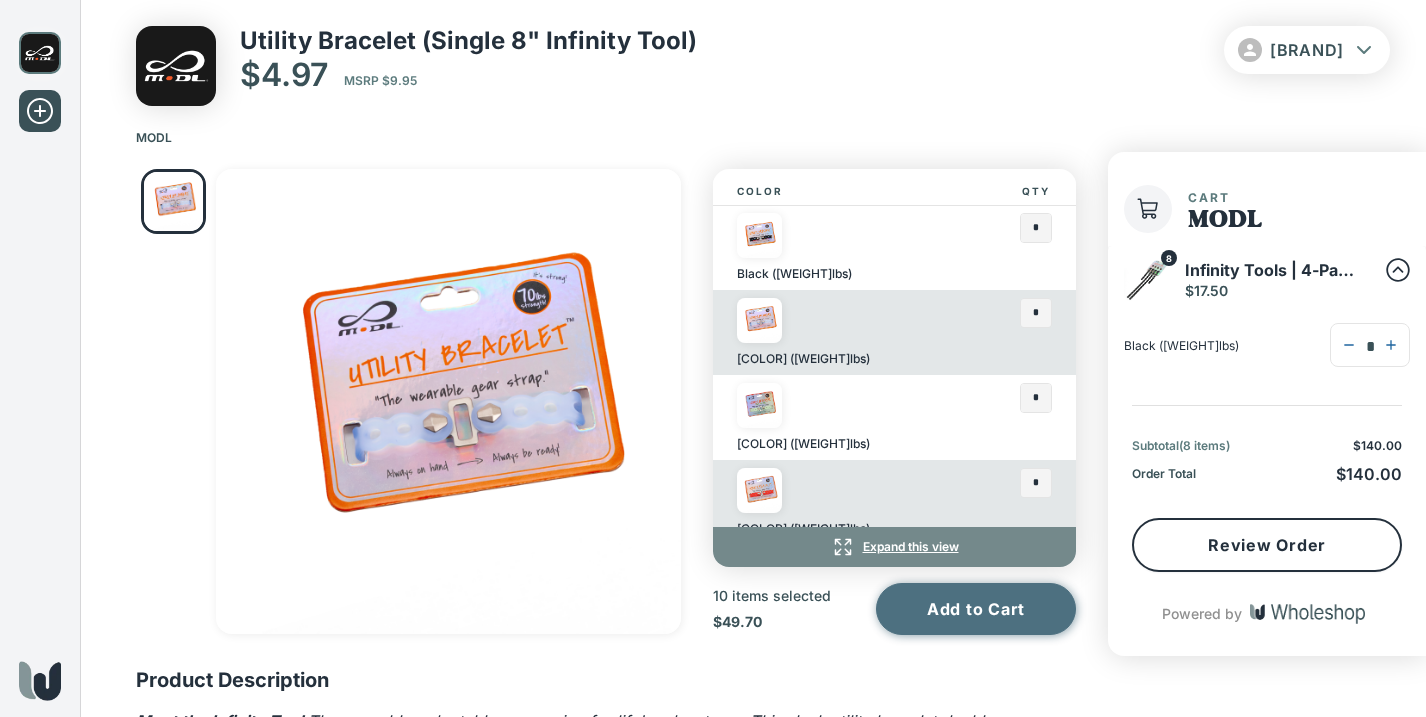click on "Add to Cart" at bounding box center [976, 609] 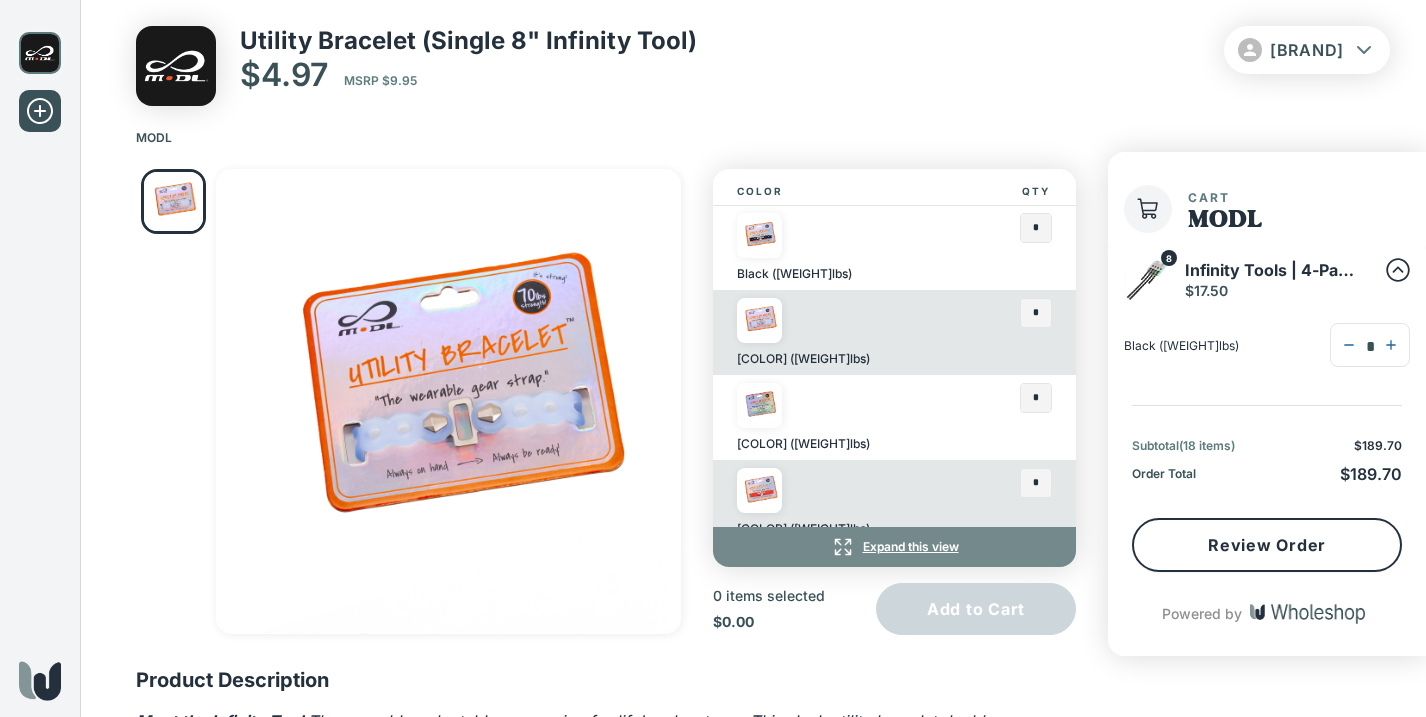 click at bounding box center [40, 53] 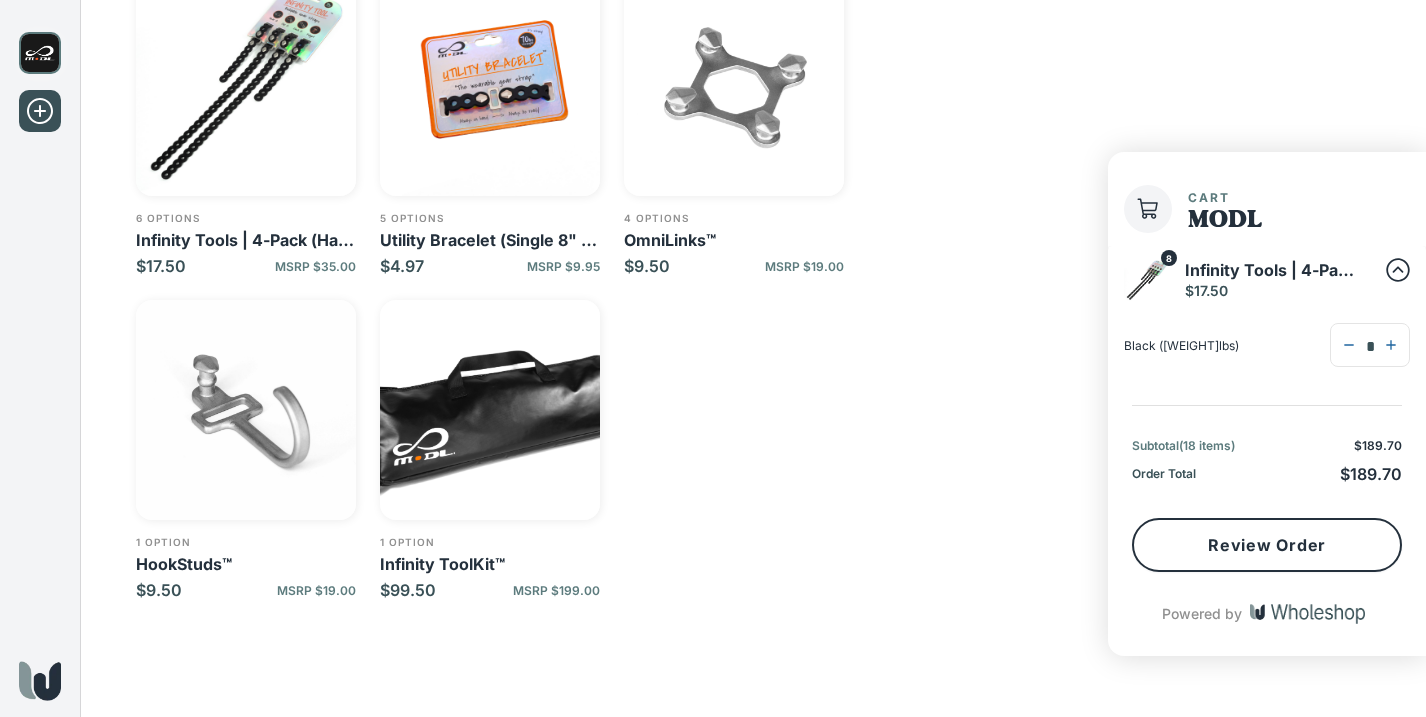 scroll, scrollTop: 175, scrollLeft: 0, axis: vertical 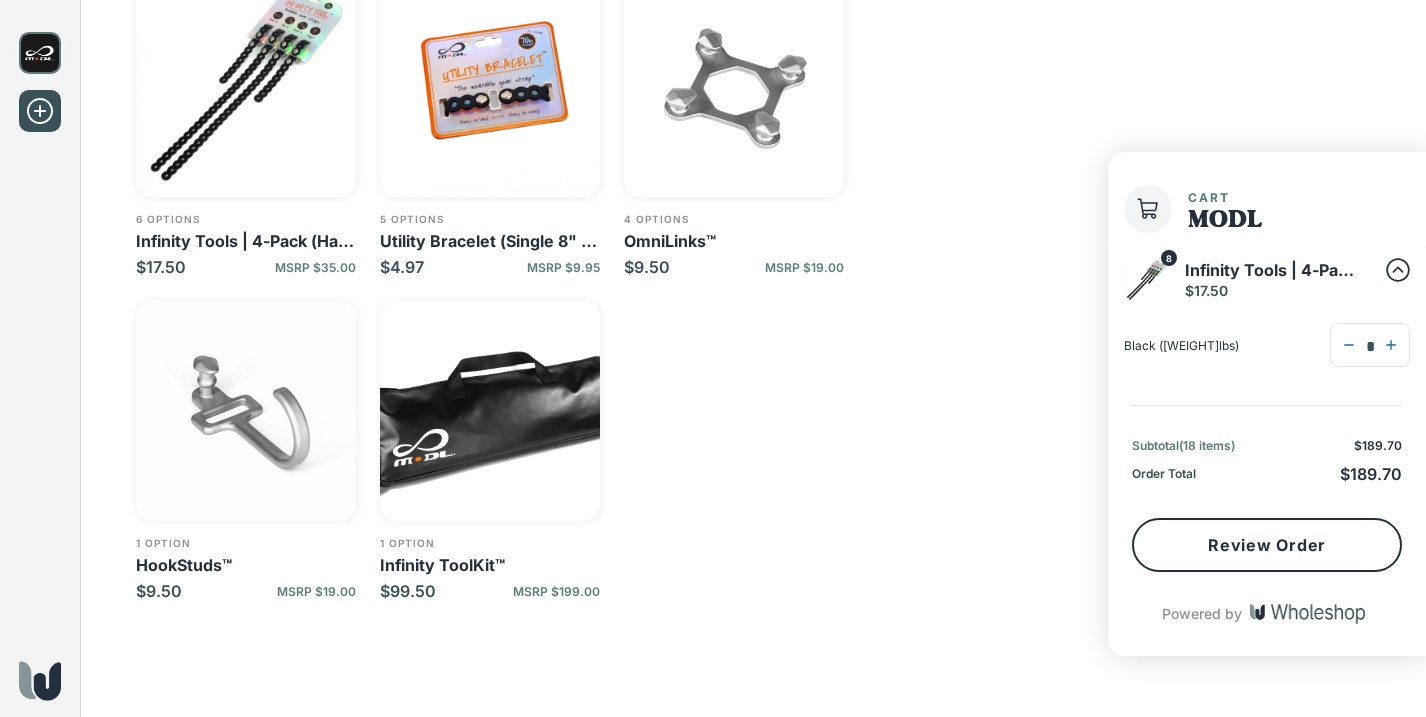 click at bounding box center [246, 87] 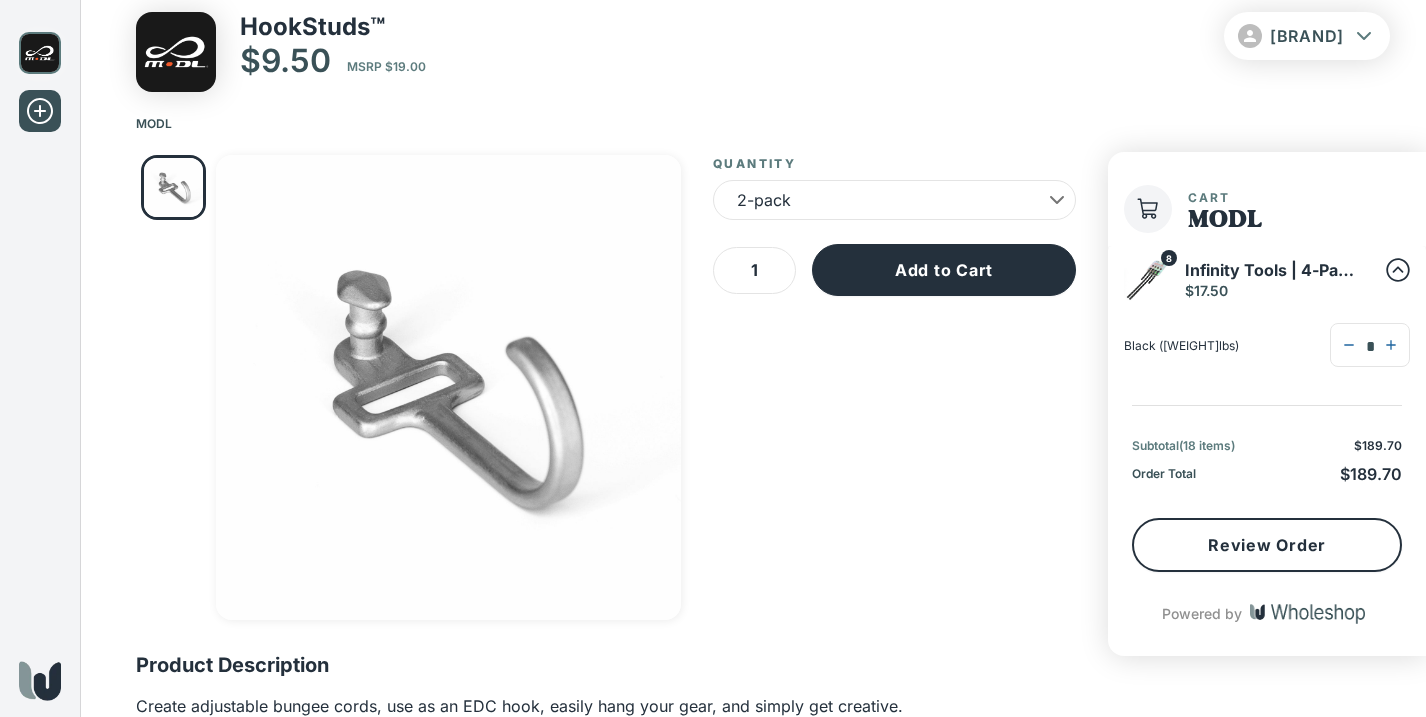 scroll, scrollTop: 0, scrollLeft: 0, axis: both 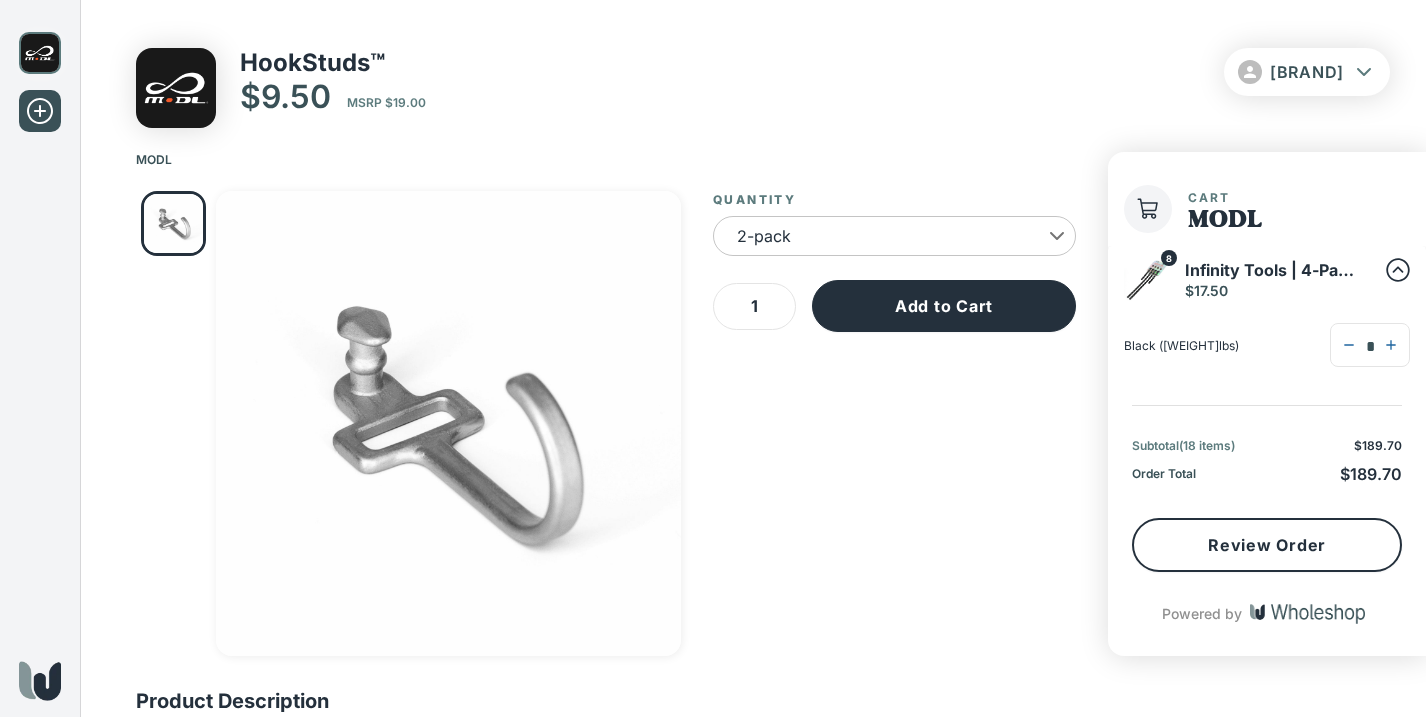 click on "Cart MODL 8 Infinity Tools | 4-Pack (Half 8" & Half 16") $17.50 [COLOR] ([WEIGHT]lbs) * [COLOR] ([WEIGHT]lbs) * [COLOR] ([WEIGHT]lbs) * [COLOR] ([WEIGHT]lbs) * 10 Utility Bracelet (Single 8" Infinity Tool) $4.97 [COLOR] ([WEIGHT]lbs) * [COLOR] ([WEIGHT]lbs) * [COLOR] ([WEIGHT]lbs) * Subtotal ( 18 items ) $189.70 Order Total $189.70 Review Order Powered by" at bounding box center [713, 453] 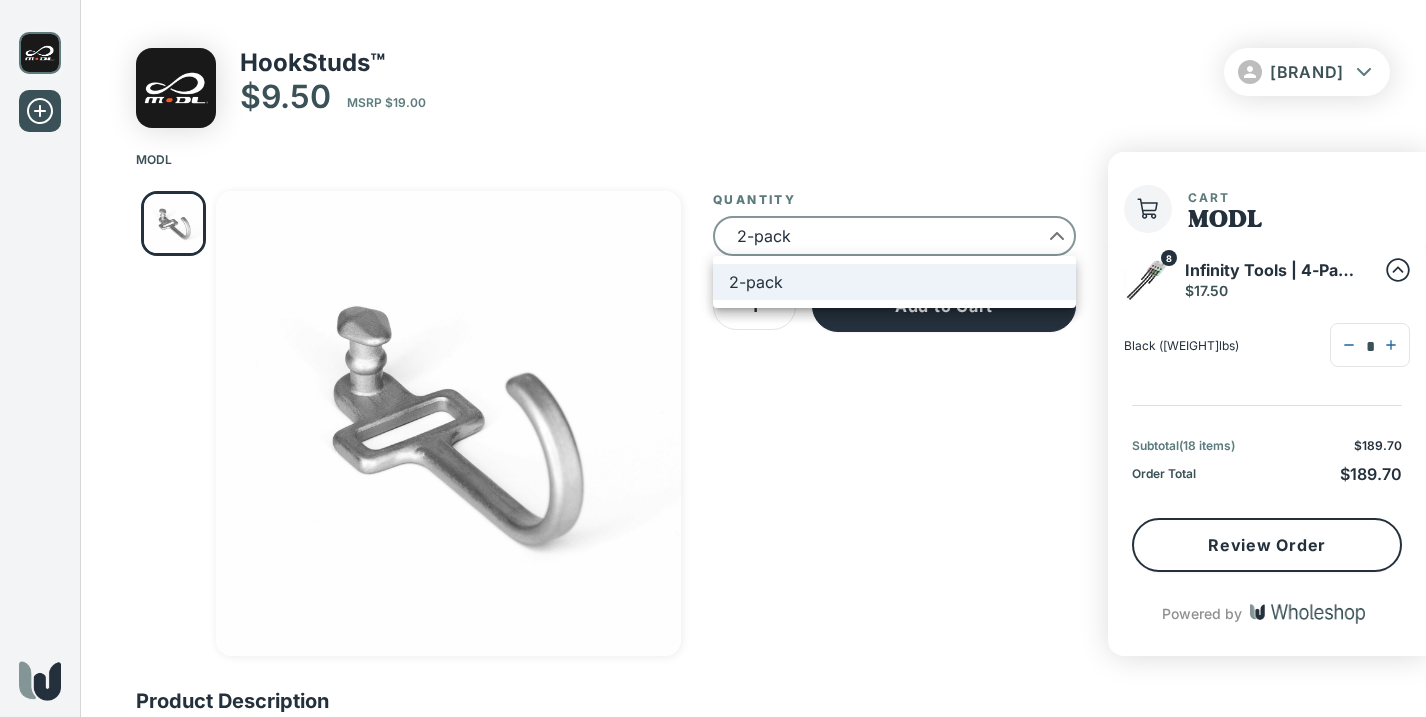 click at bounding box center [713, 358] 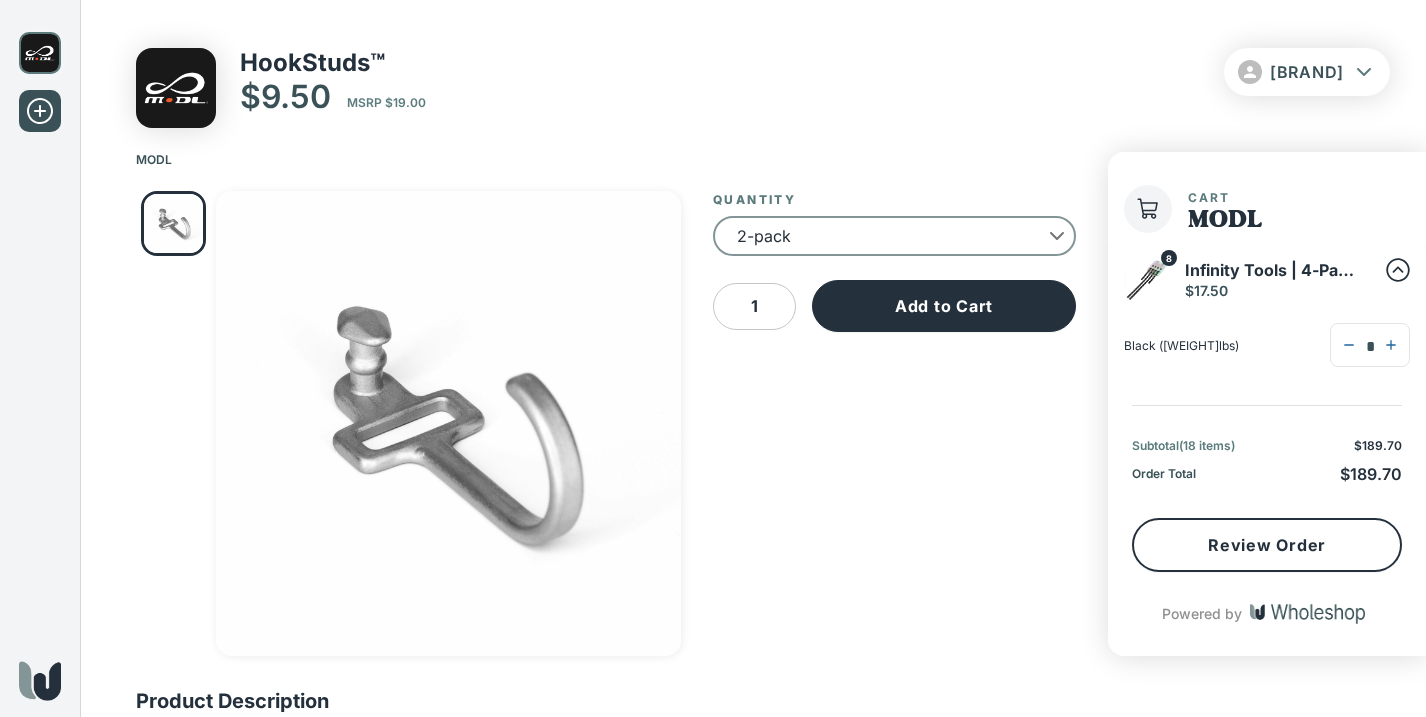 click on "1" at bounding box center [754, 306] 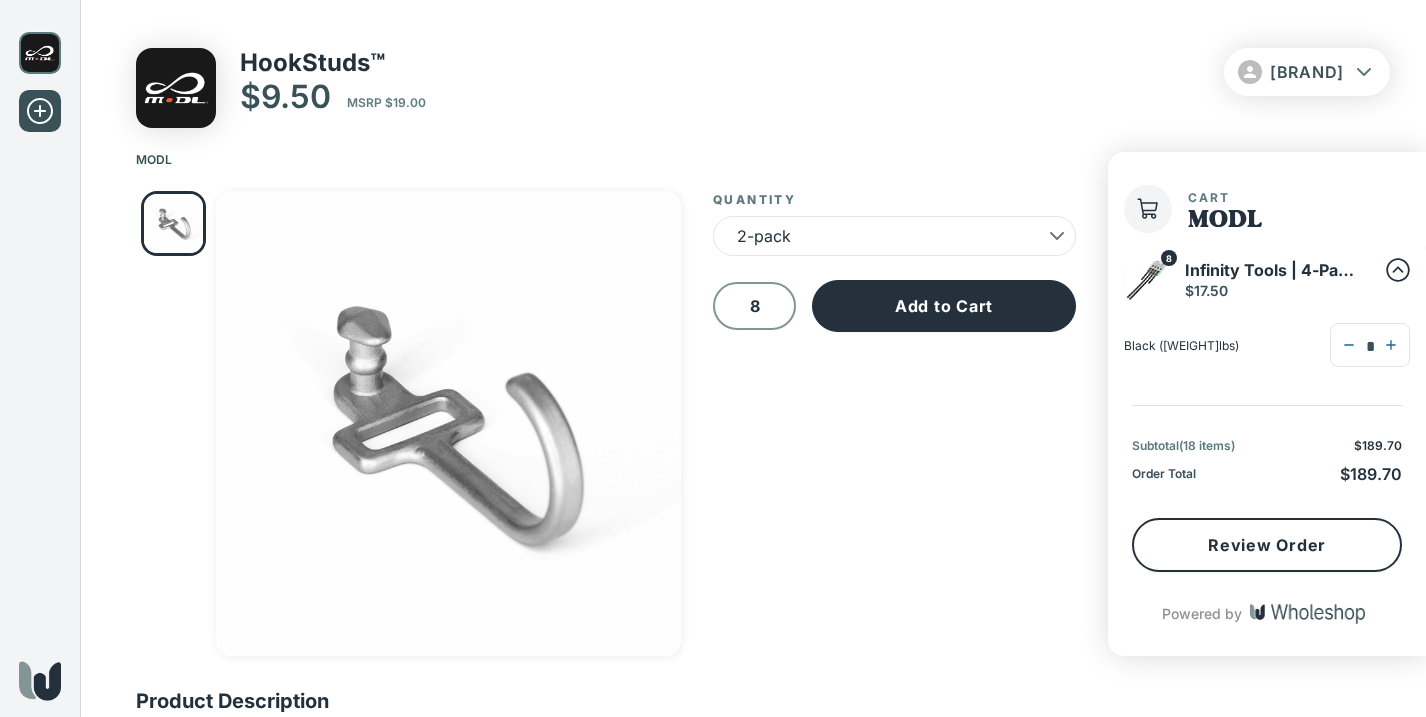 type on "8" 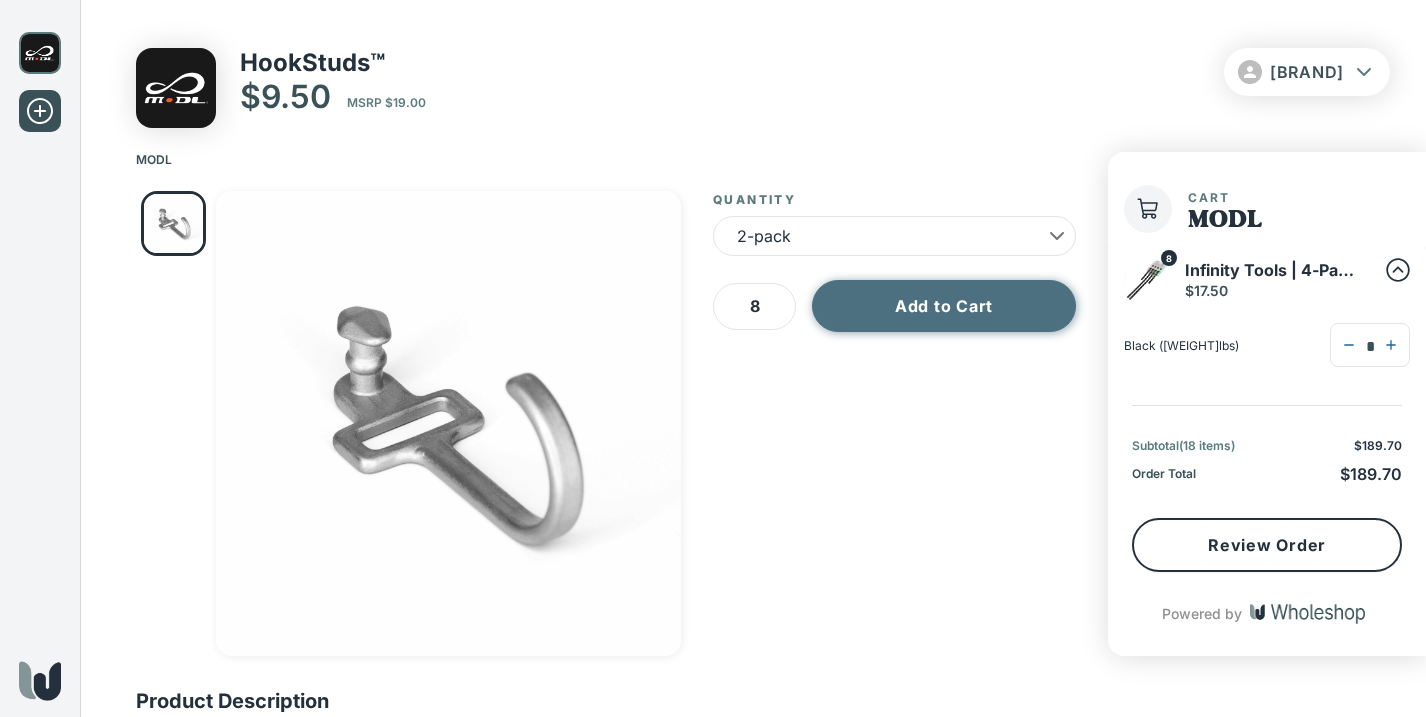 click on "Add to Cart" at bounding box center (944, 306) 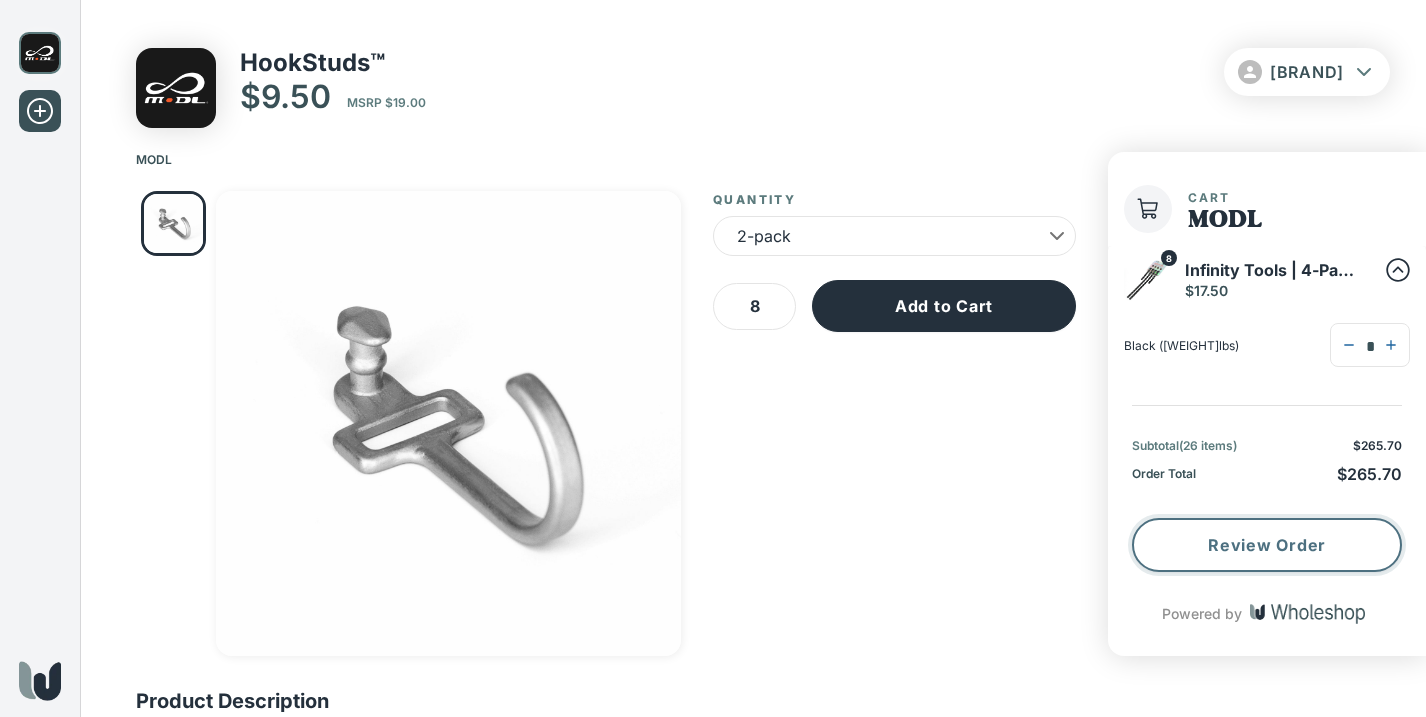 click on "Review Order" at bounding box center [1267, 545] 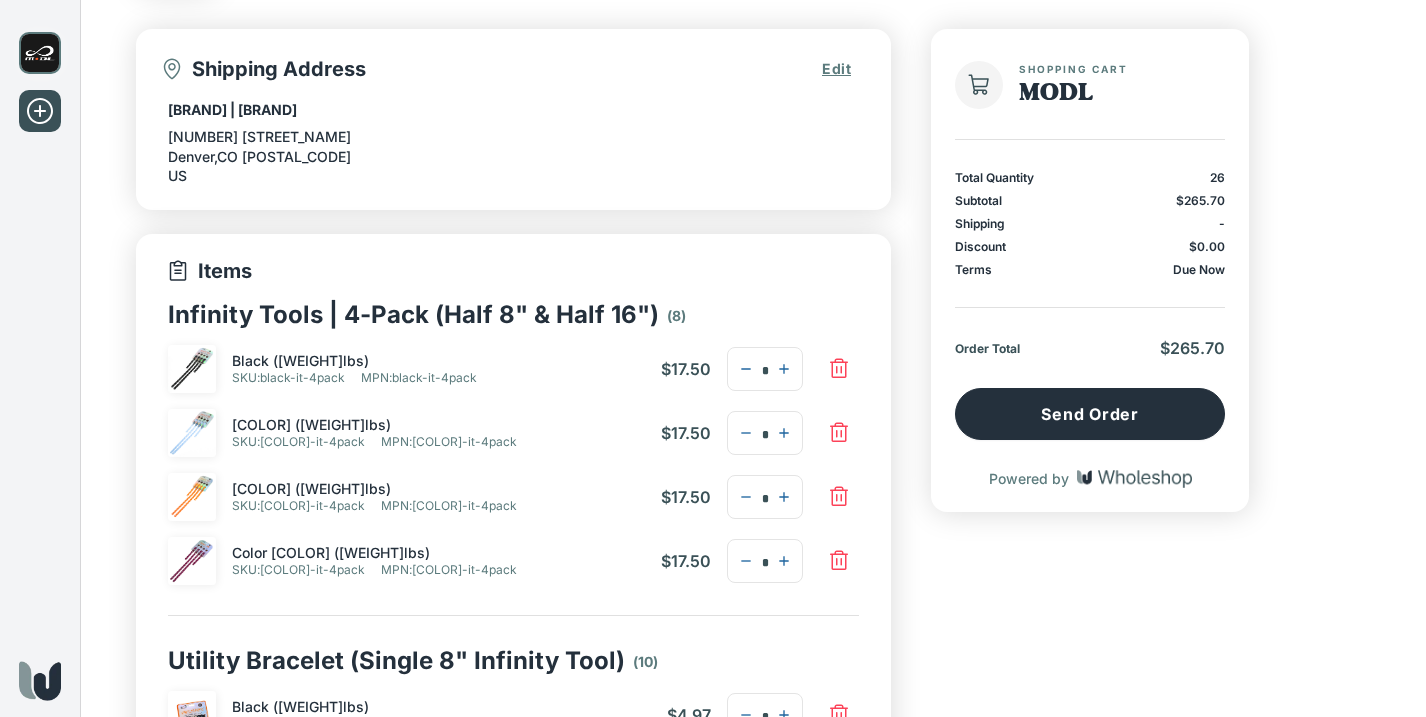 scroll, scrollTop: 135, scrollLeft: 0, axis: vertical 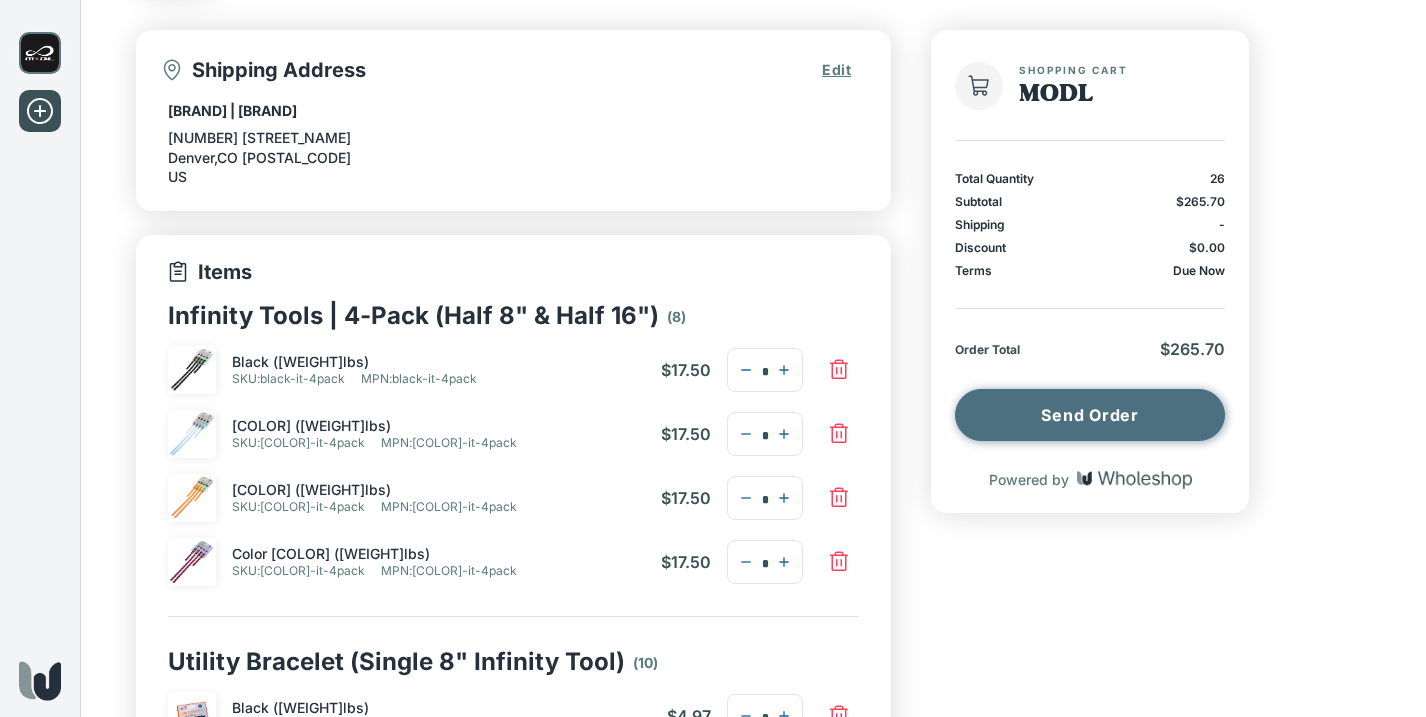 click on "Send Order" at bounding box center [1090, 415] 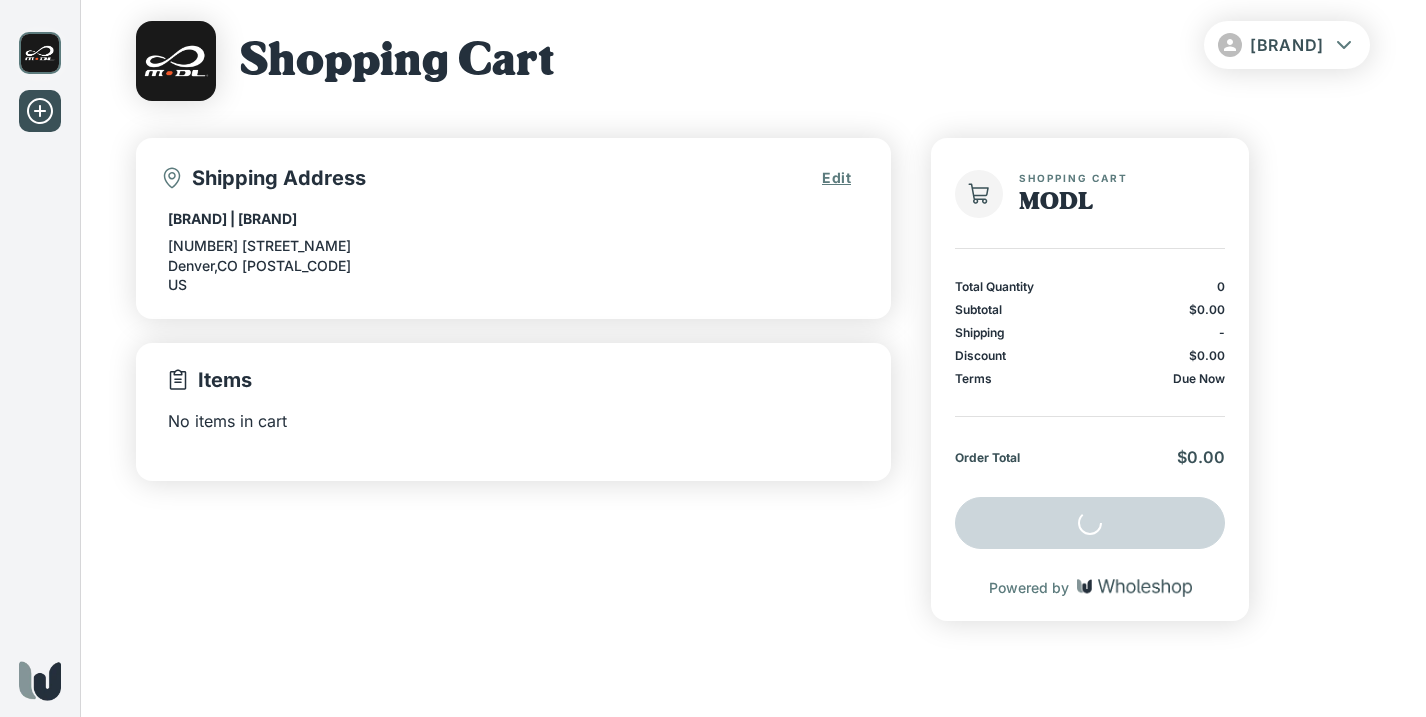 scroll, scrollTop: 23, scrollLeft: 0, axis: vertical 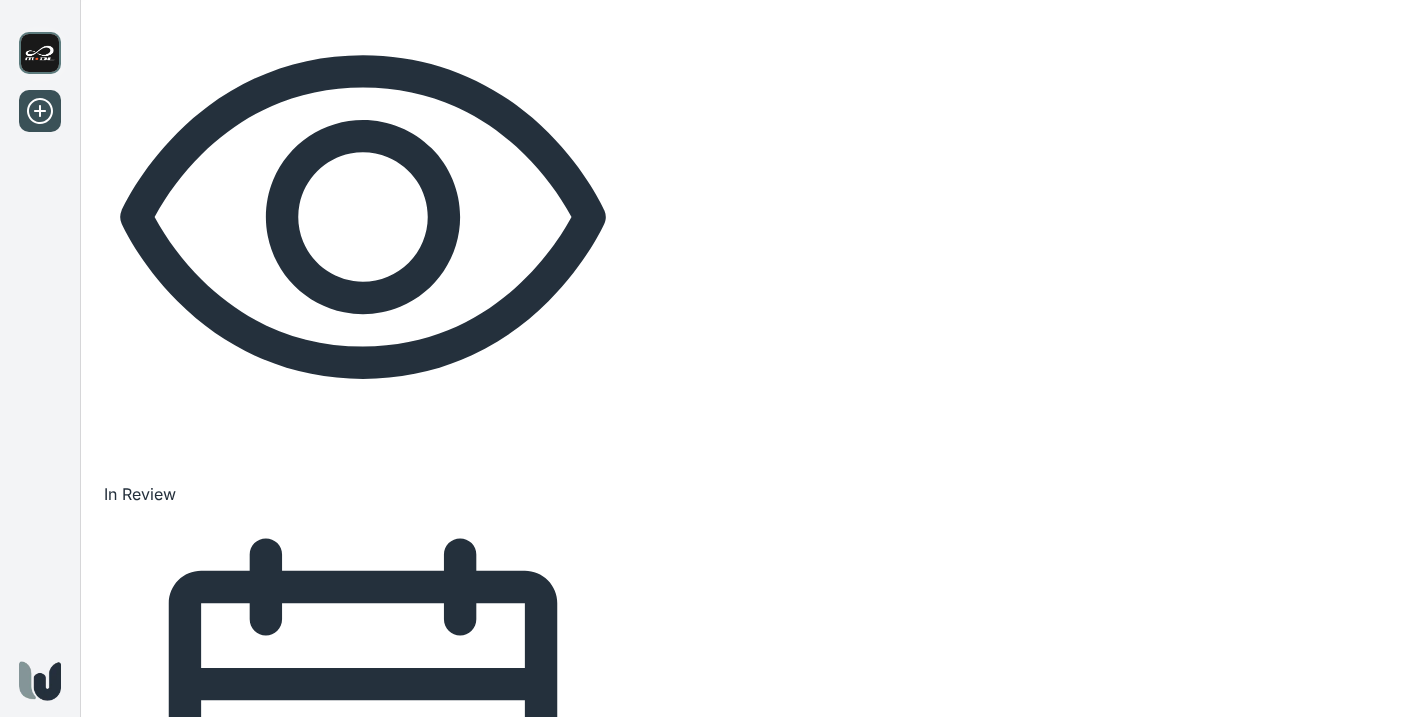 click on "View Invoice" at bounding box center (159, 16498) 